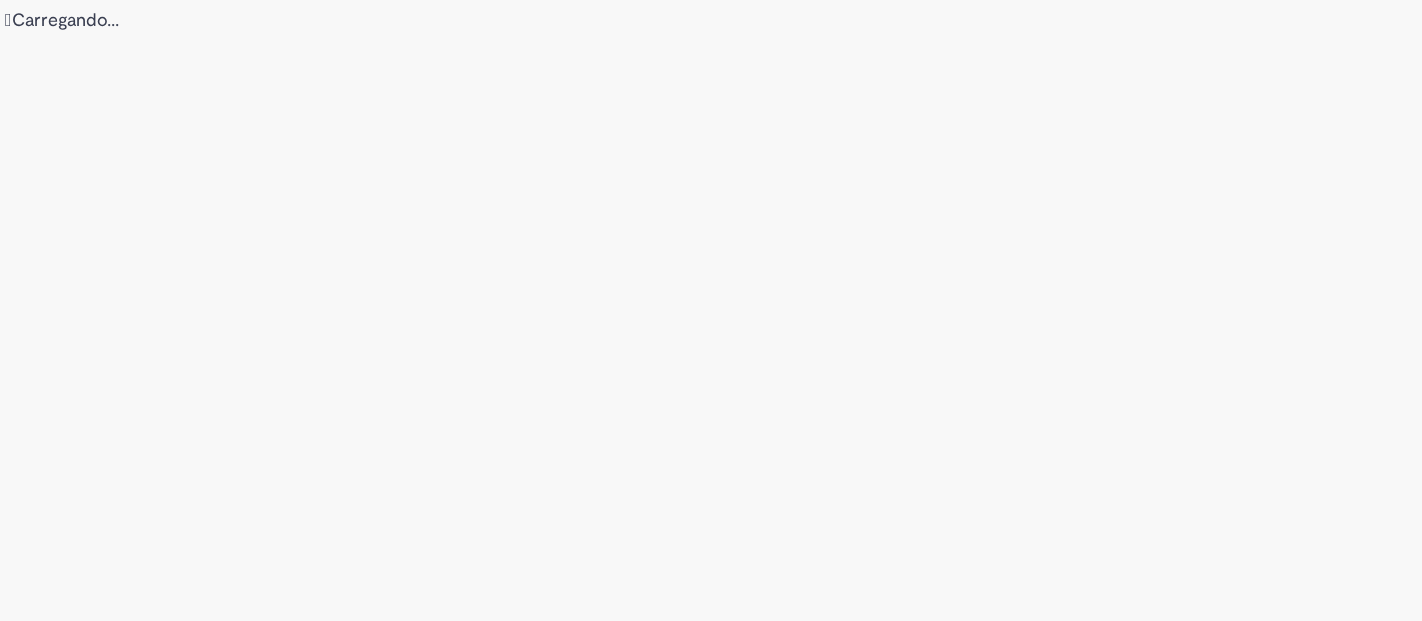 scroll, scrollTop: 0, scrollLeft: 0, axis: both 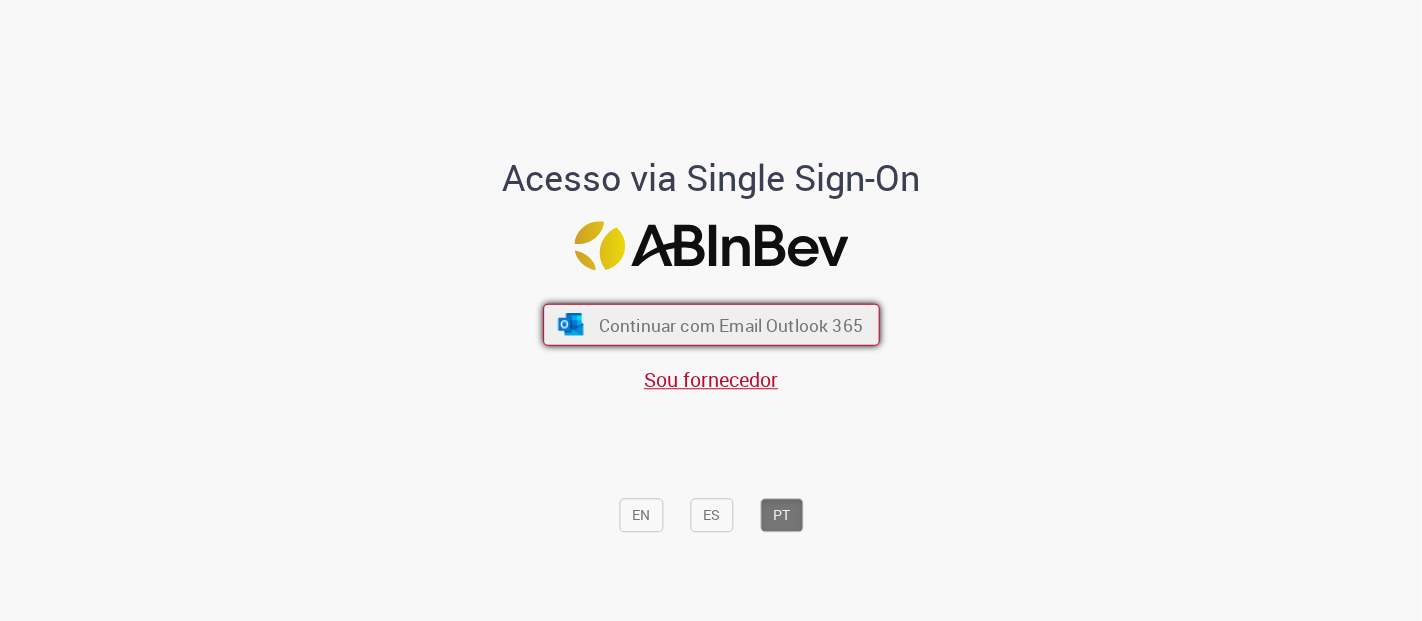 click on "Continuar com Email Outlook 365" at bounding box center (730, 324) 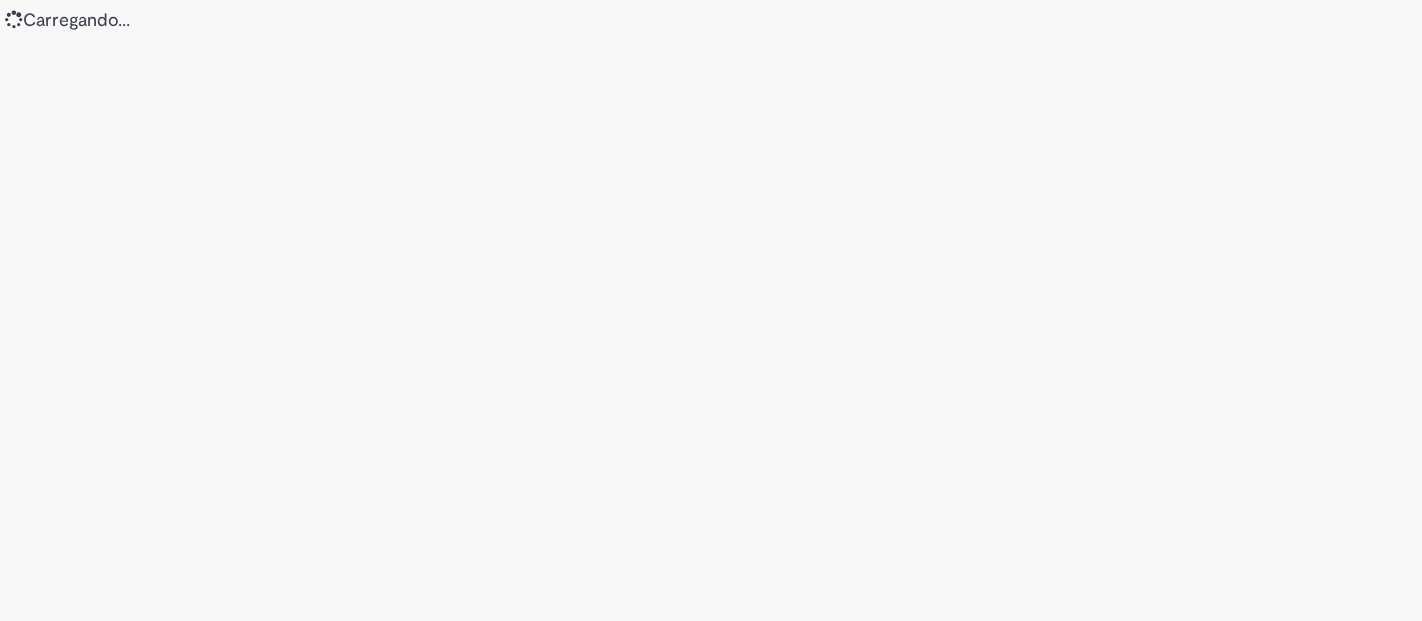 scroll, scrollTop: 0, scrollLeft: 0, axis: both 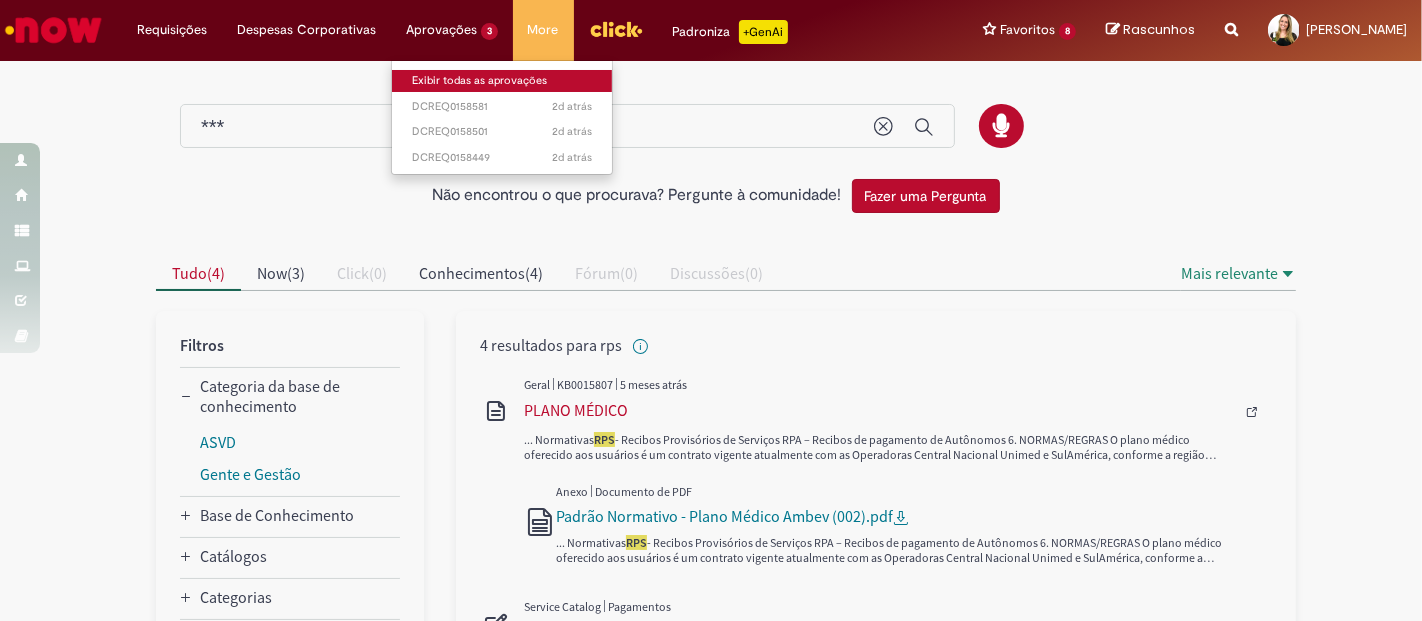 click on "Exibir todas as aprovações" at bounding box center [502, 81] 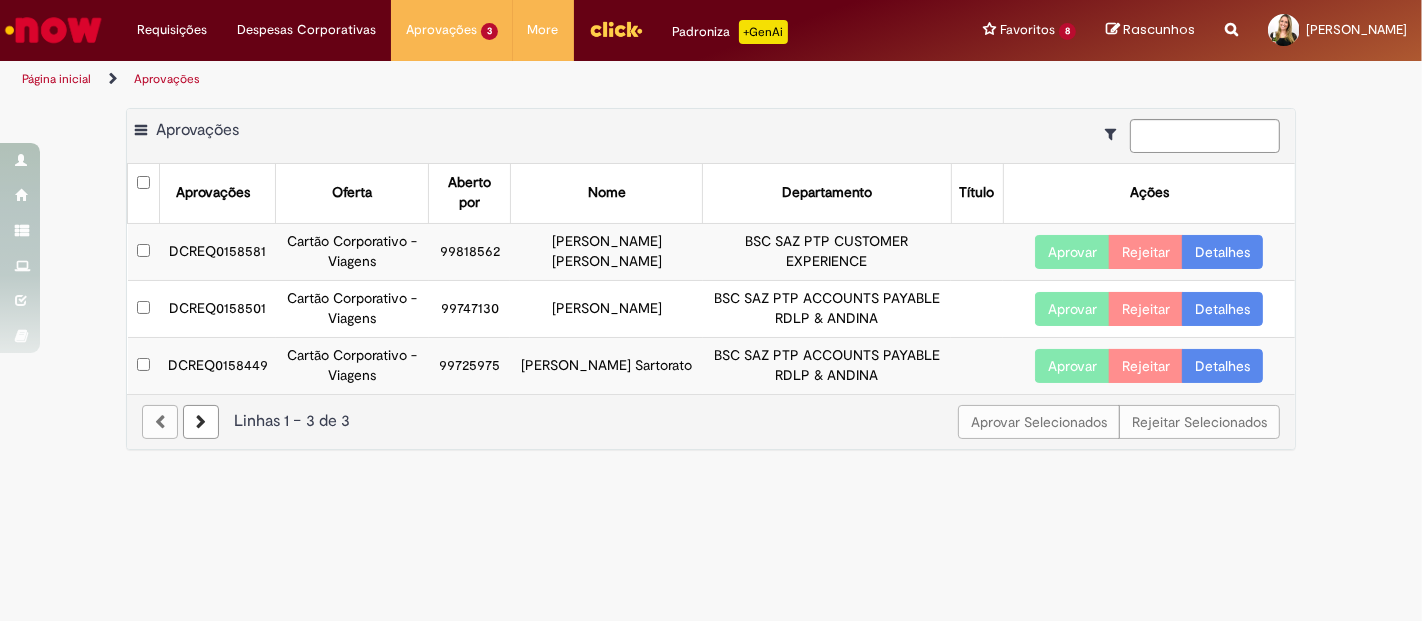 click on "DCREQ0158581" at bounding box center (218, 251) 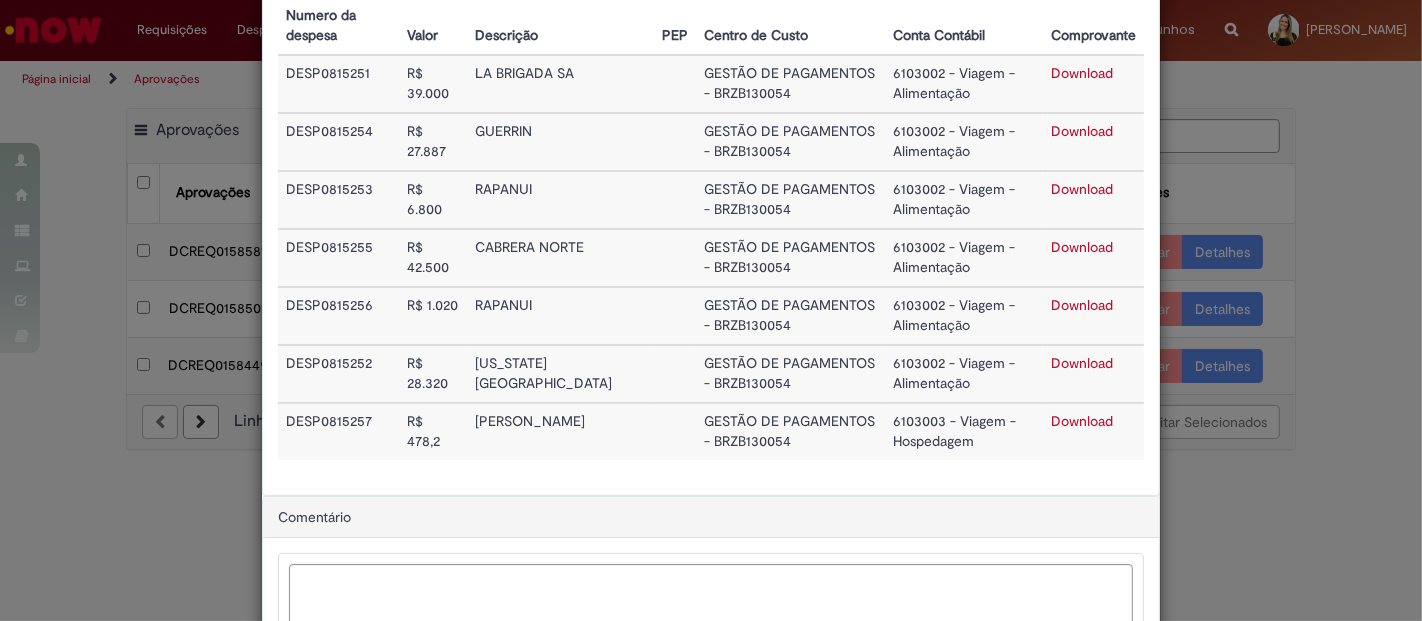 scroll, scrollTop: 382, scrollLeft: 0, axis: vertical 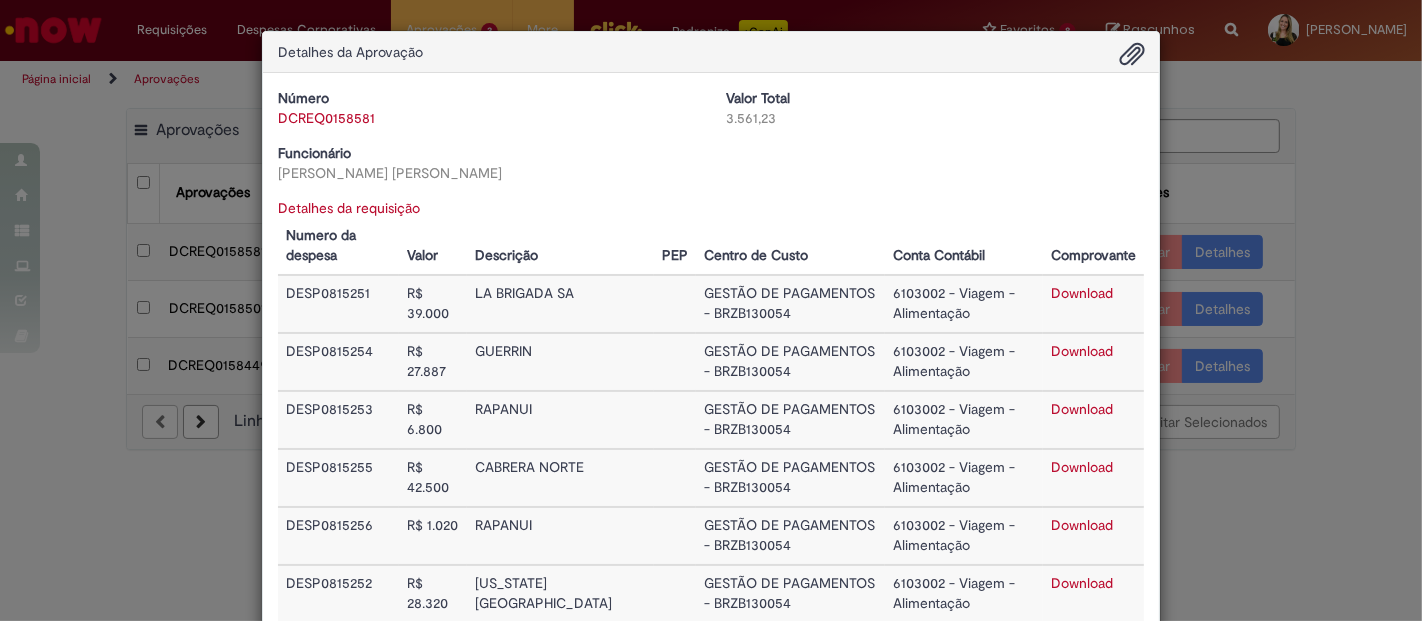 click on "Detalhes da Aprovação
Número
DCREQ0158581
Valor Total
3.561,23
Funcionário
[PERSON_NAME] Bertolucci
Baixar arquivos da requisição
Detalhes da requisição
Numero da despesa
Valor
Descrição
PEP
Centro de Custo
Conta Contábil
Comprovante
DESP0815251
R$ 39.000
LA BRIGADA SA
GESTÃO DE PAGAMENTOS - BRZB130054
6103002 - Viagem - Alimentação
Download
DESP0815254
R$ 27.887
GUERRIN
GESTÃO DE PAGAMENTOS - BRZB130054
6103002 - Viagem - Alimentação
Download
DESP0815253
R$ 6.800
RAPANUI" at bounding box center (711, 310) 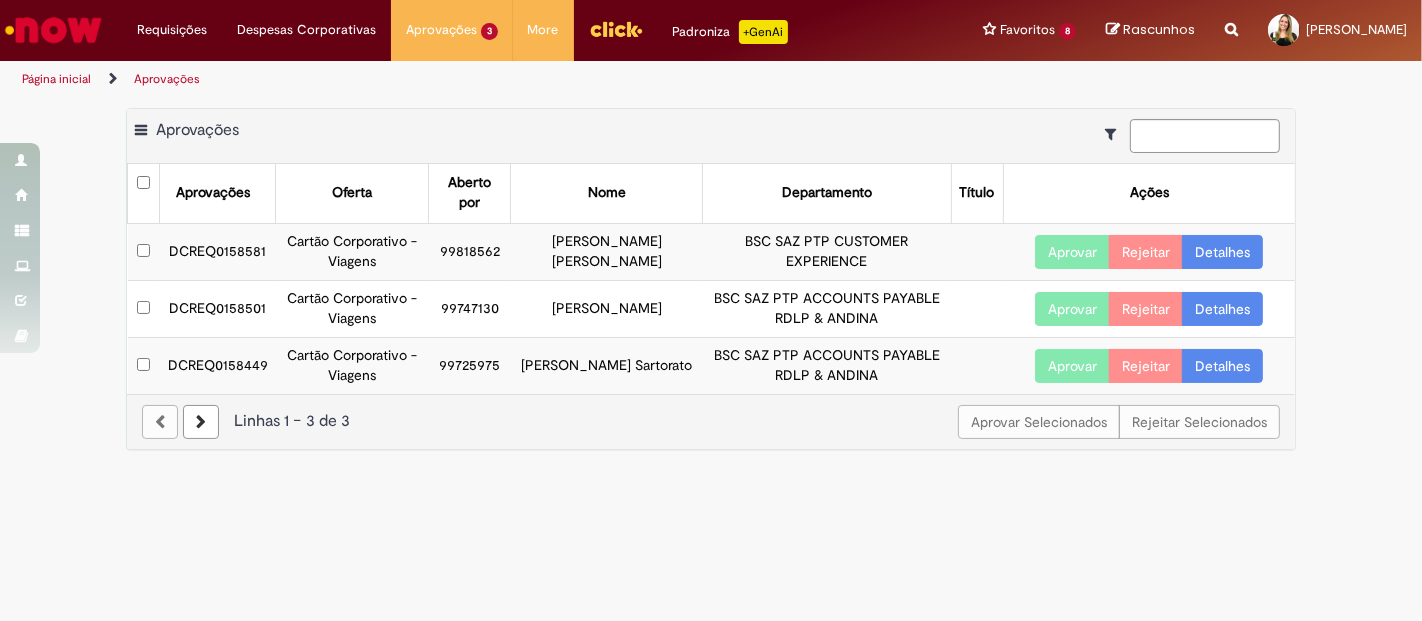 click on "DCREQ0158581" at bounding box center (218, 251) 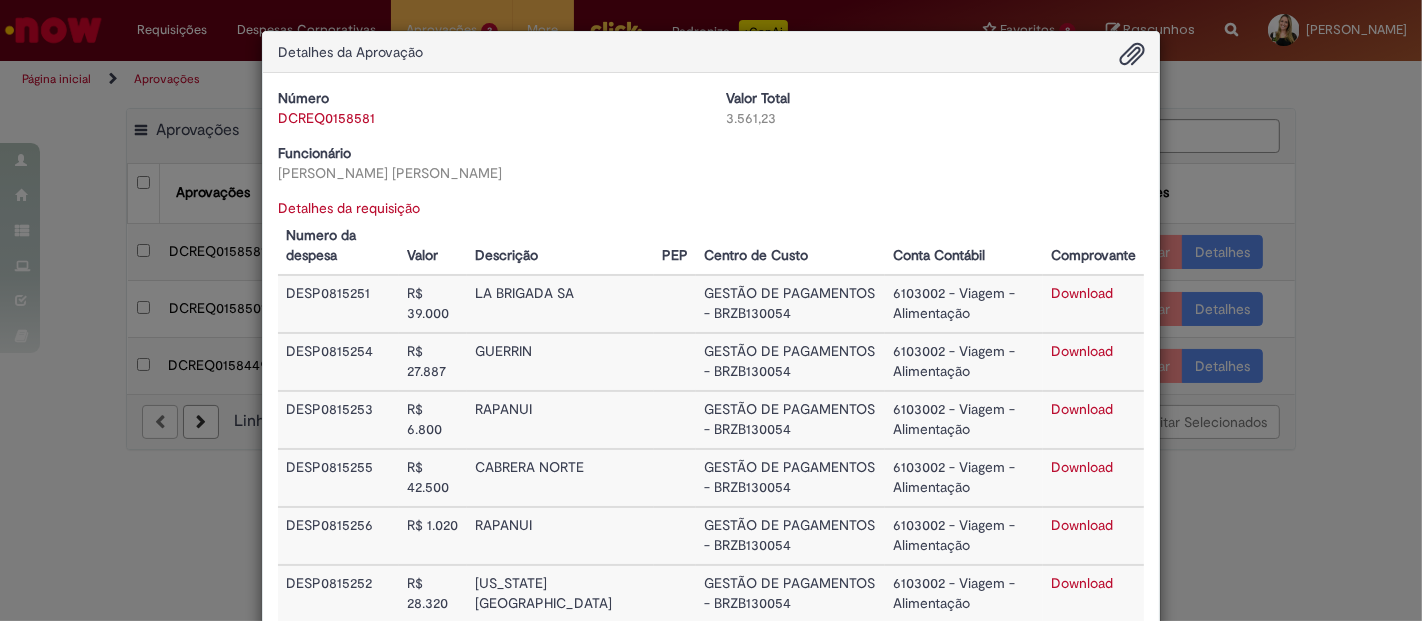 click on "Detalhes da Aprovação
Número
DCREQ0158581
Valor Total
3.561,23
Funcionário
[PERSON_NAME] Bertolucci
Baixar arquivos da requisição
Detalhes da requisição
Numero da despesa
Valor
Descrição
PEP
Centro de Custo
Conta Contábil
Comprovante
DESP0815251
R$ 39.000
LA BRIGADA SA
GESTÃO DE PAGAMENTOS - BRZB130054
6103002 - Viagem - Alimentação
Download
DESP0815254
R$ 27.887
GUERRIN
GESTÃO DE PAGAMENTOS - BRZB130054
6103002 - Viagem - Alimentação
Download
DESP0815253
R$ 6.800
RAPANUI" at bounding box center (711, 310) 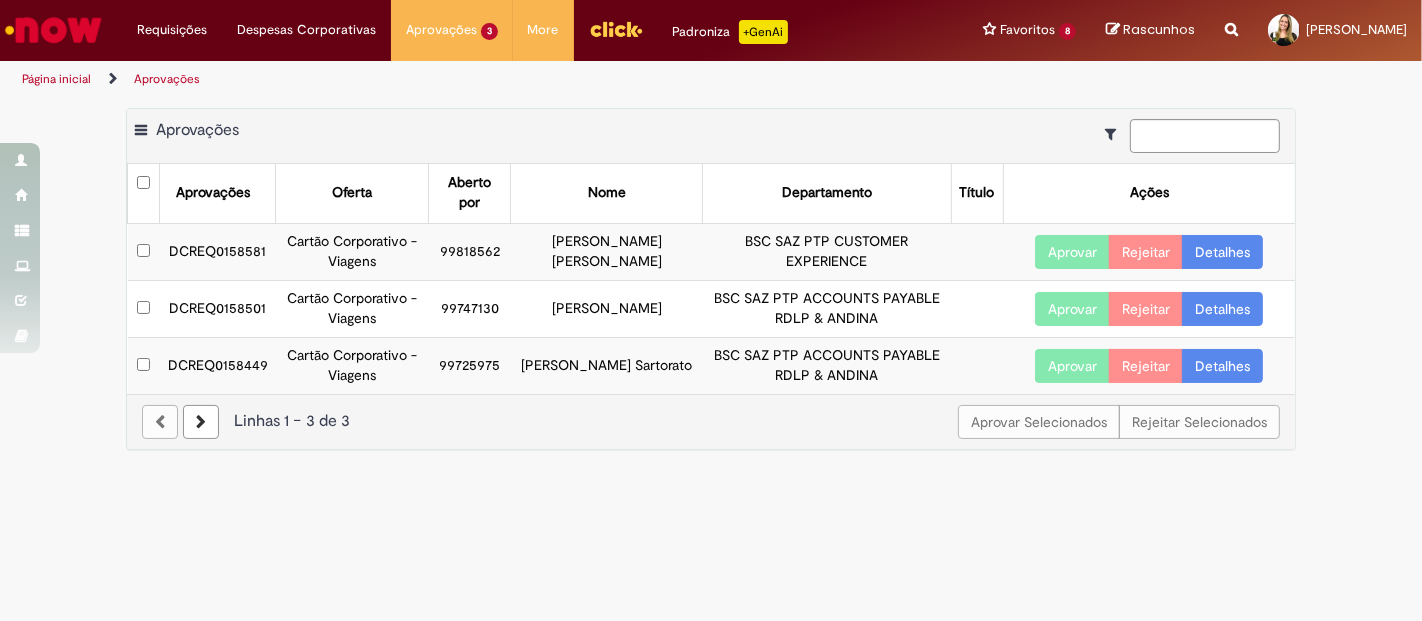 click on "Aprovar" at bounding box center (1072, 252) 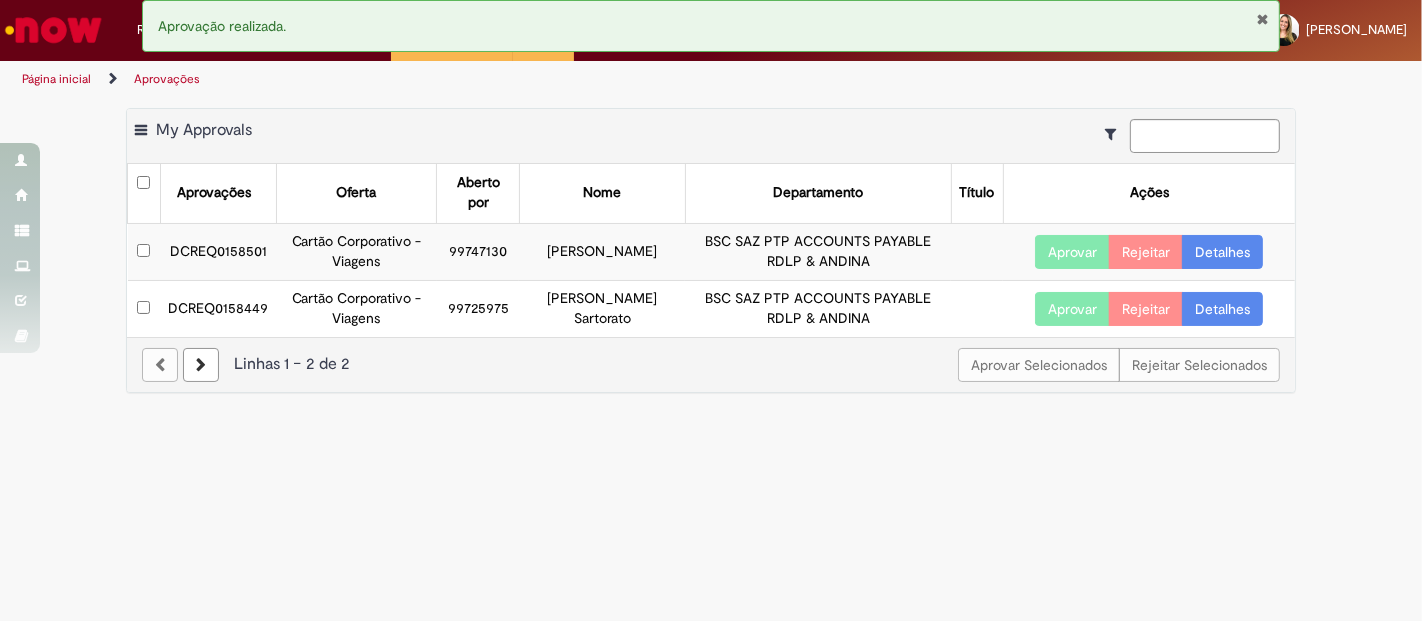 click on "DCREQ0158501" at bounding box center (218, 251) 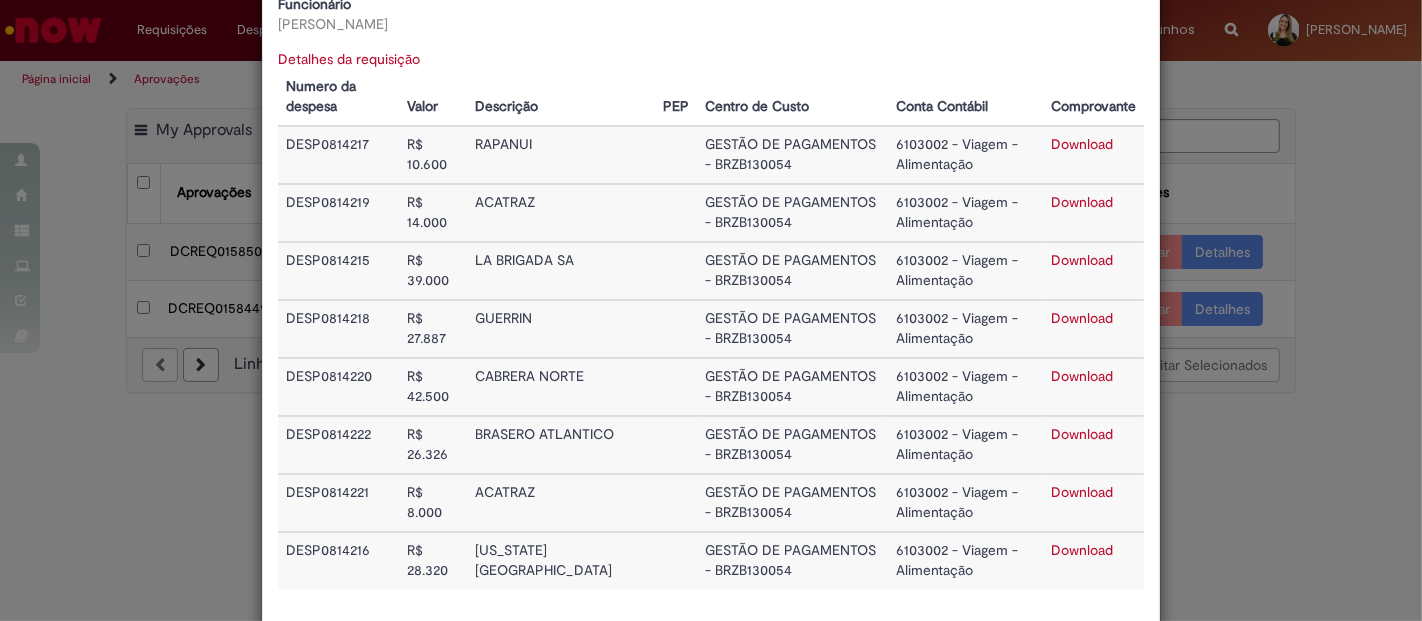 scroll, scrollTop: 0, scrollLeft: 0, axis: both 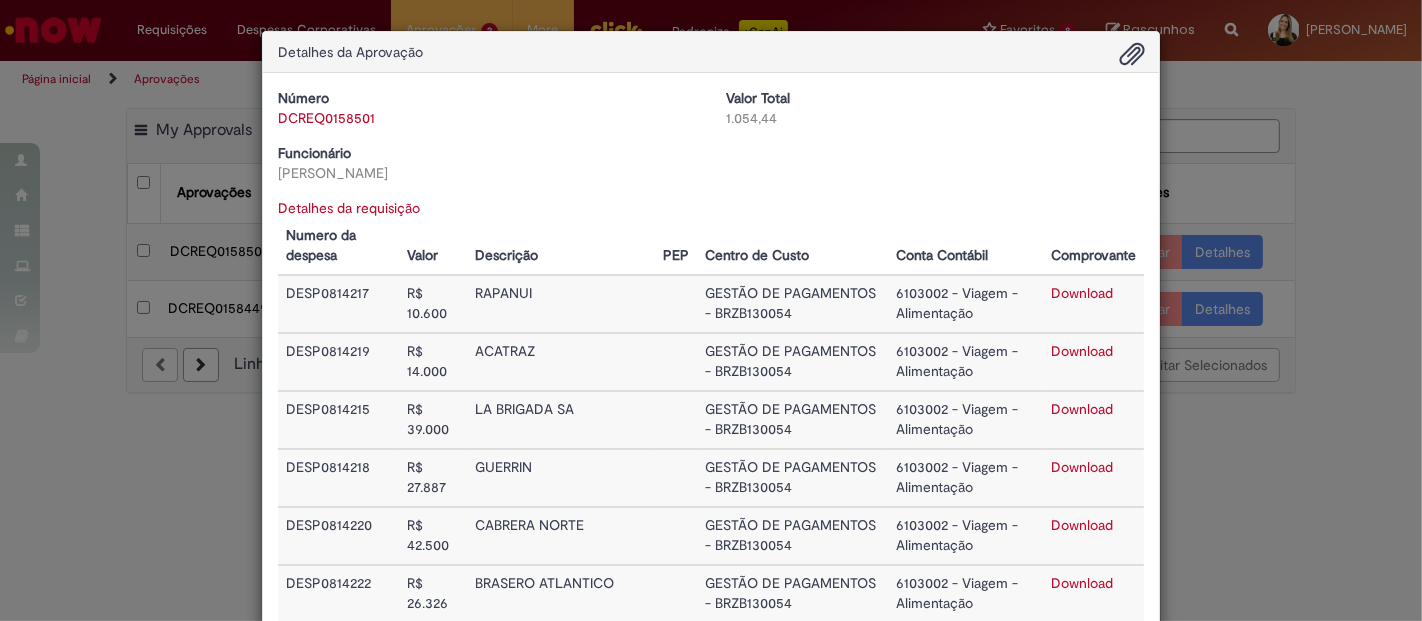 click on "Detalhes da Aprovação
Número
DCREQ0158501
Valor Total
1.054,44
Funcionário
[PERSON_NAME]
Baixar arquivos da requisição
Detalhes da requisição
Numero da despesa
Valor
Descrição
PEP
Centro de Custo
Conta Contábil
Comprovante
DESP0814217
R$ 10.600
RAPANUI
GESTÃO DE PAGAMENTOS - BRZB130054
6103002 - Viagem - Alimentação
Download
DESP0814219
R$ 14.000
ACATRAZ
GESTÃO DE PAGAMENTOS - BRZB130054
6103002 - Viagem - Alimentação
Download
DESP0814215
R$ 39.000
LA BRIGADA SA" at bounding box center (711, 310) 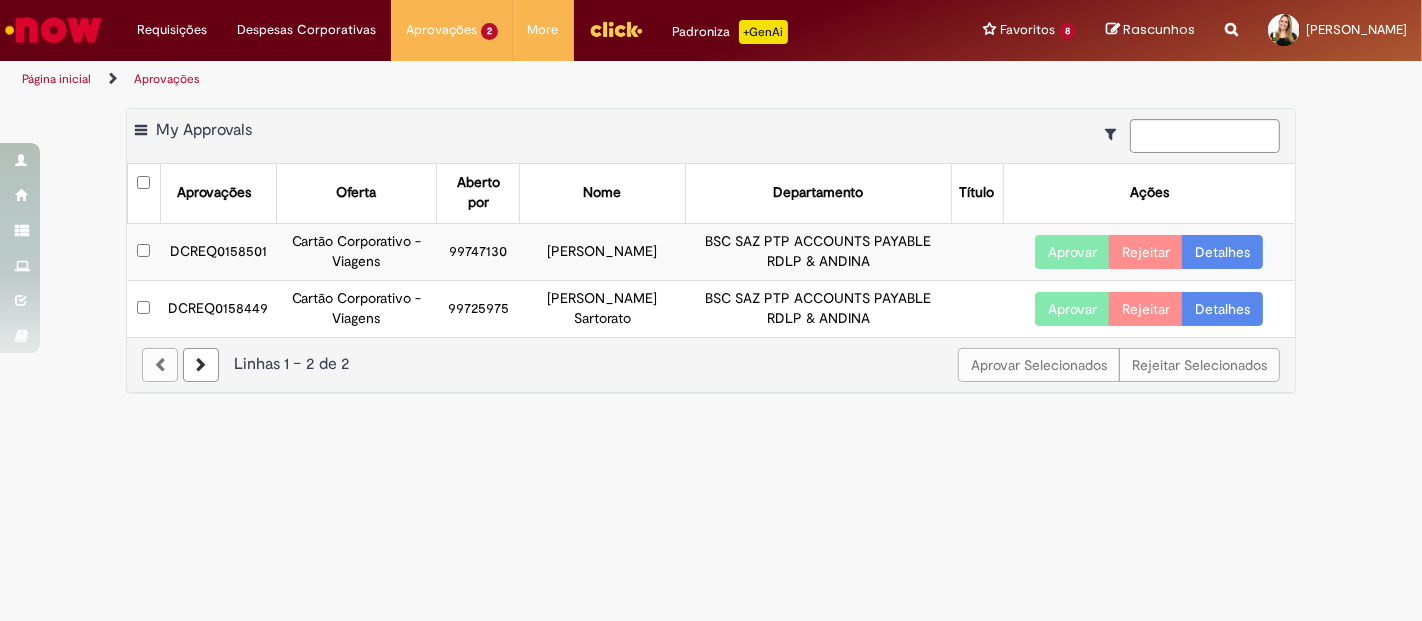 click on "Aprovar" at bounding box center (1072, 252) 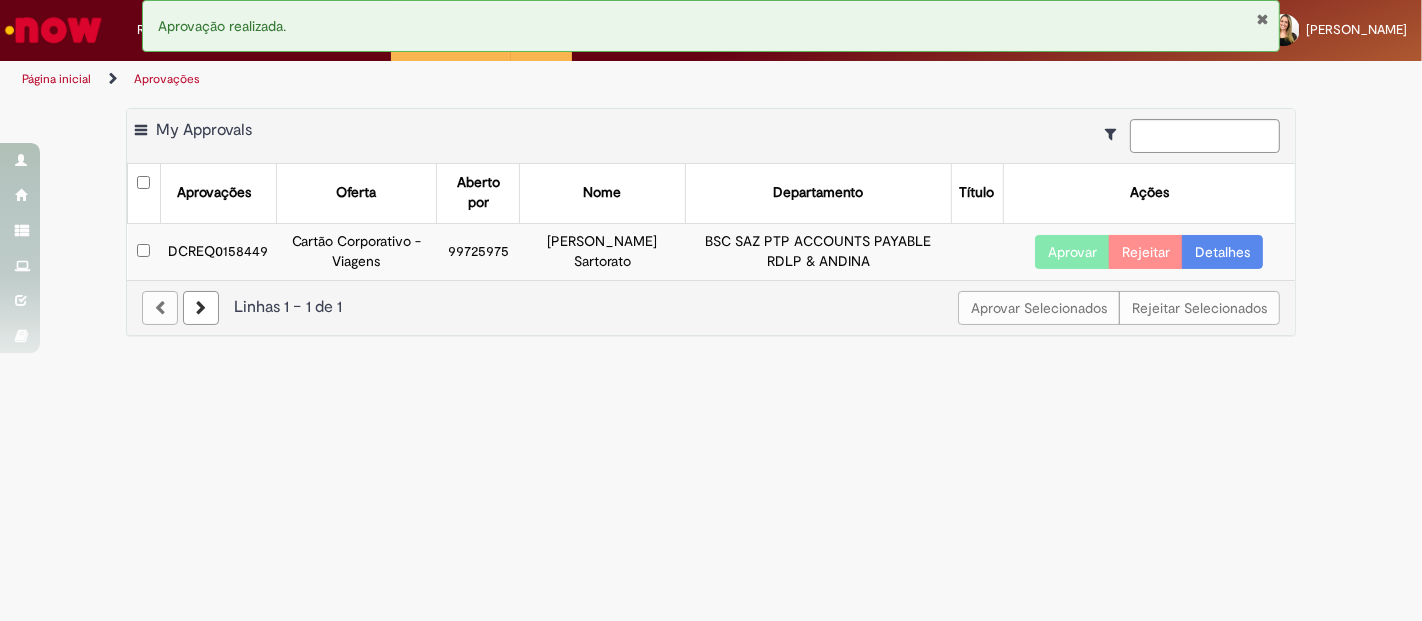 click on "DCREQ0158449" at bounding box center (218, 251) 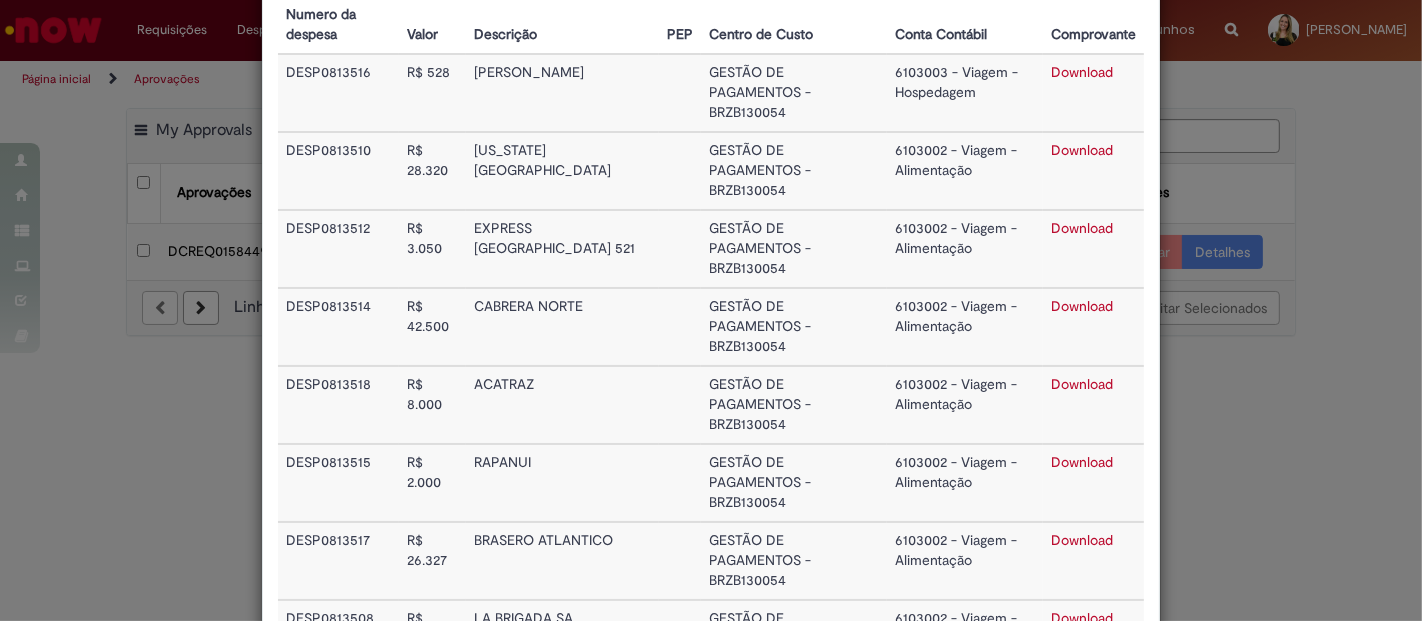 scroll, scrollTop: 111, scrollLeft: 0, axis: vertical 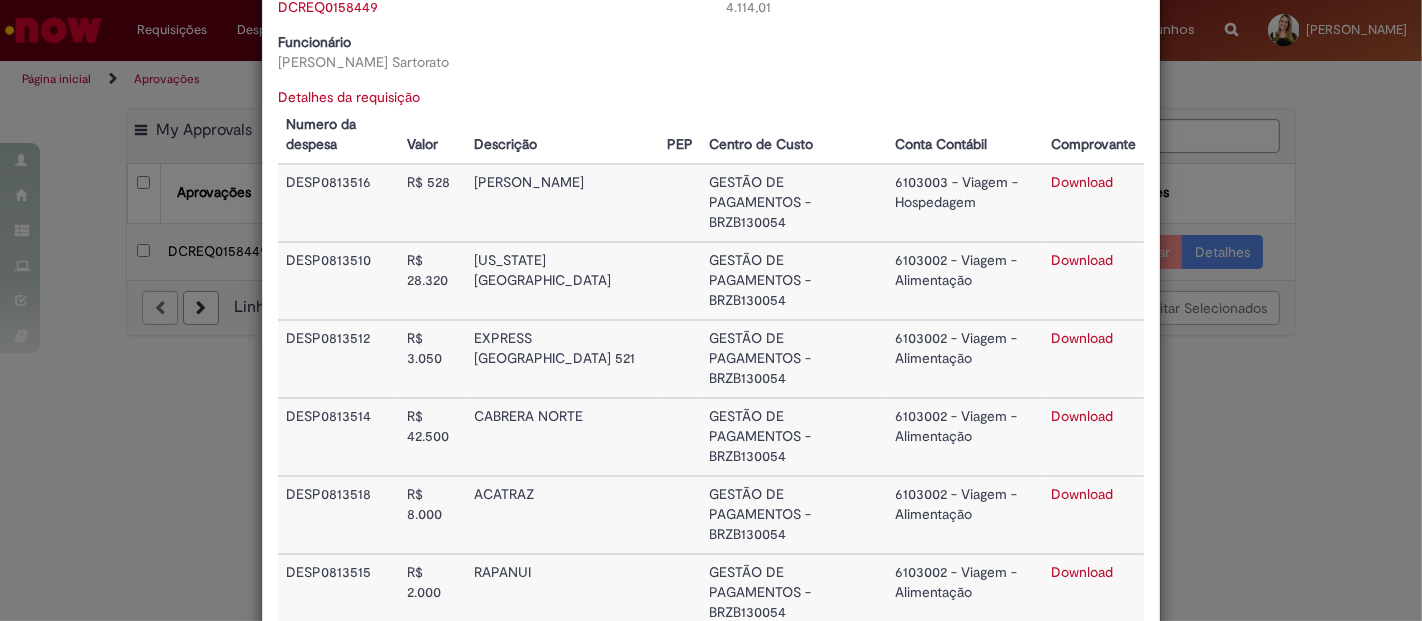 click on "Download" at bounding box center (1082, 338) 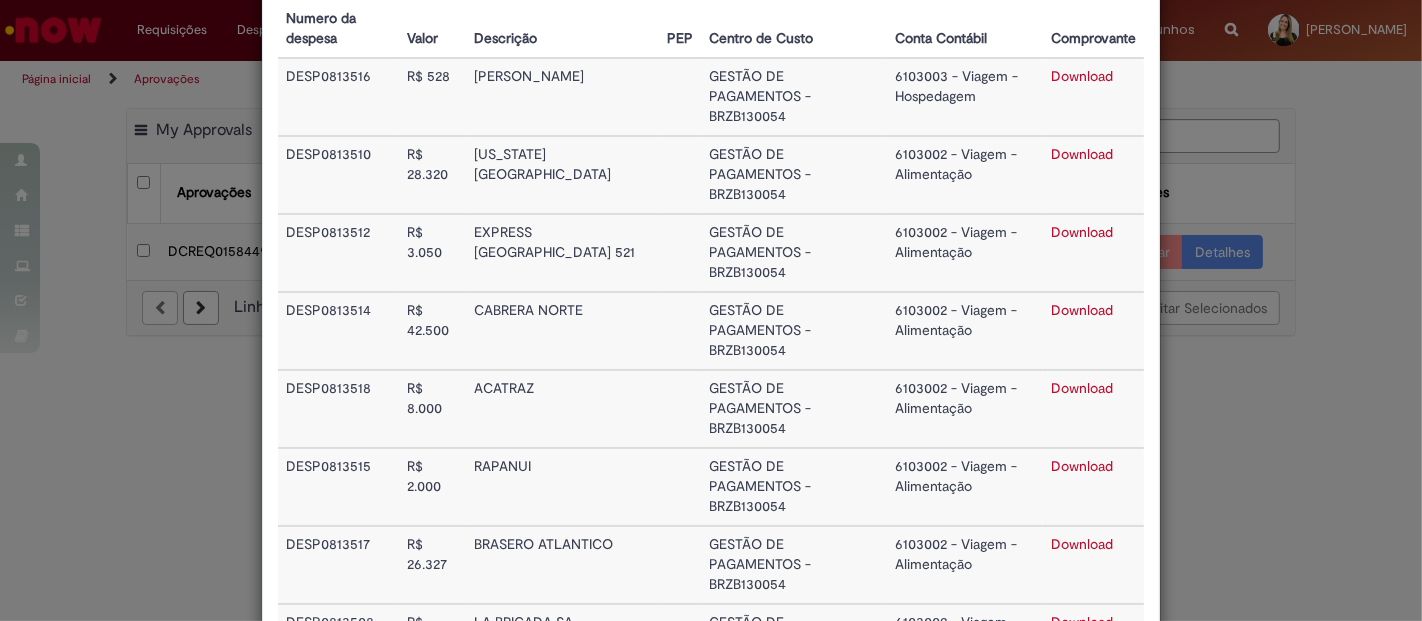 scroll, scrollTop: 444, scrollLeft: 0, axis: vertical 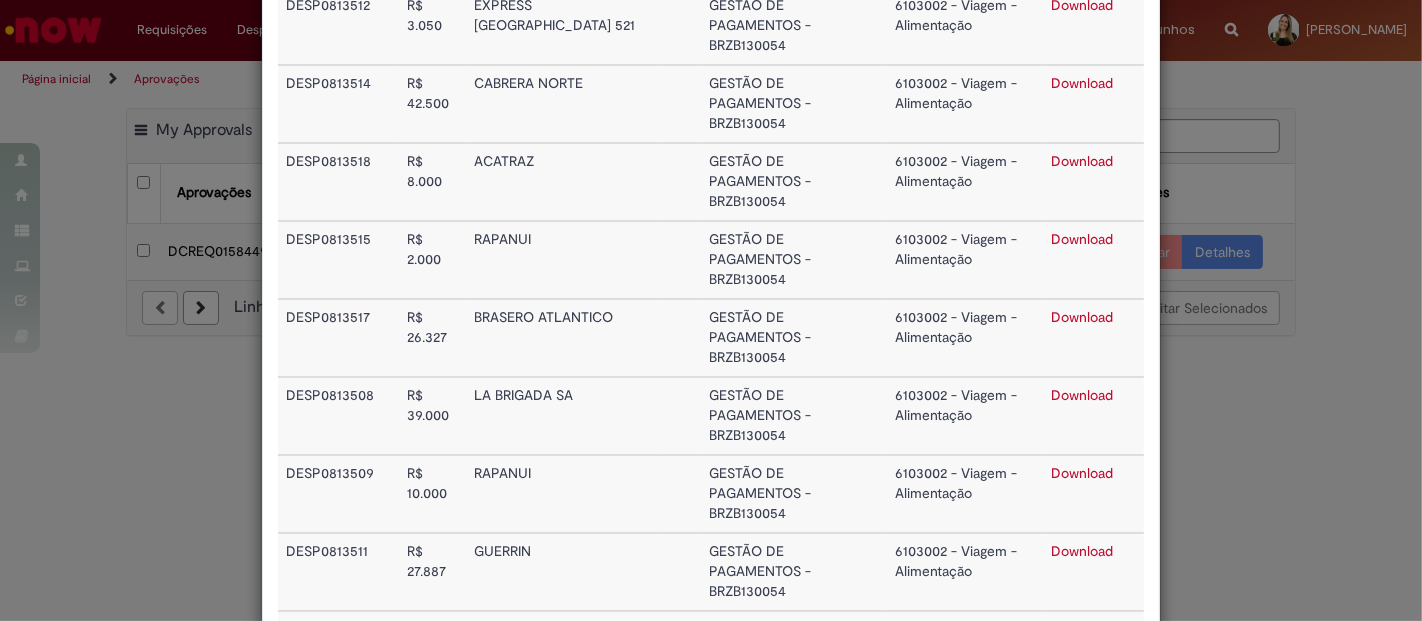 click on "Download" at bounding box center [1082, 473] 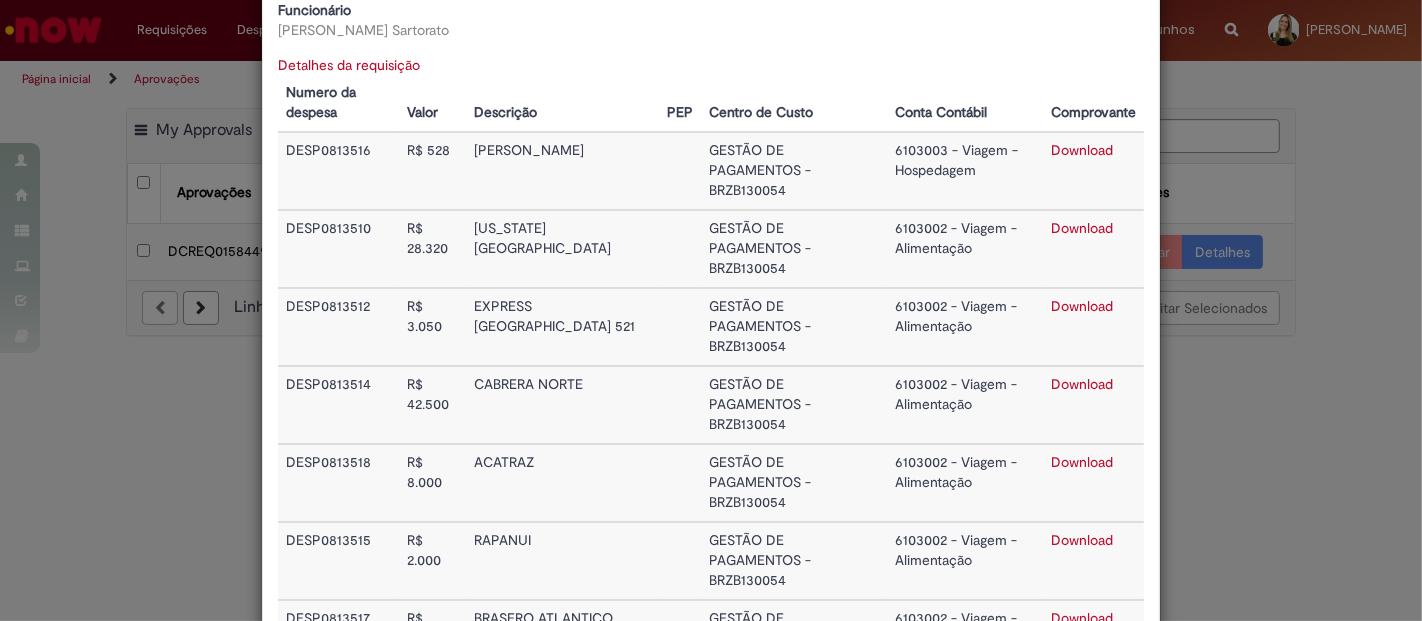 scroll, scrollTop: 111, scrollLeft: 0, axis: vertical 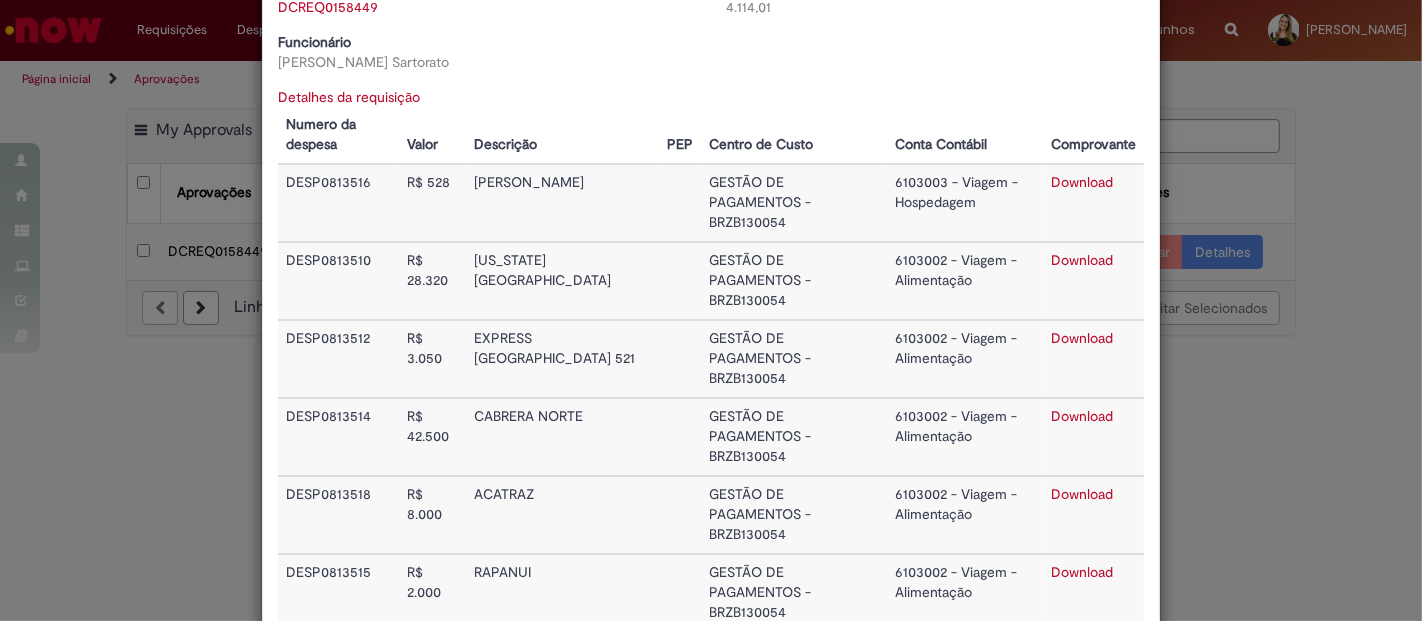 click on "Download" at bounding box center (1082, 416) 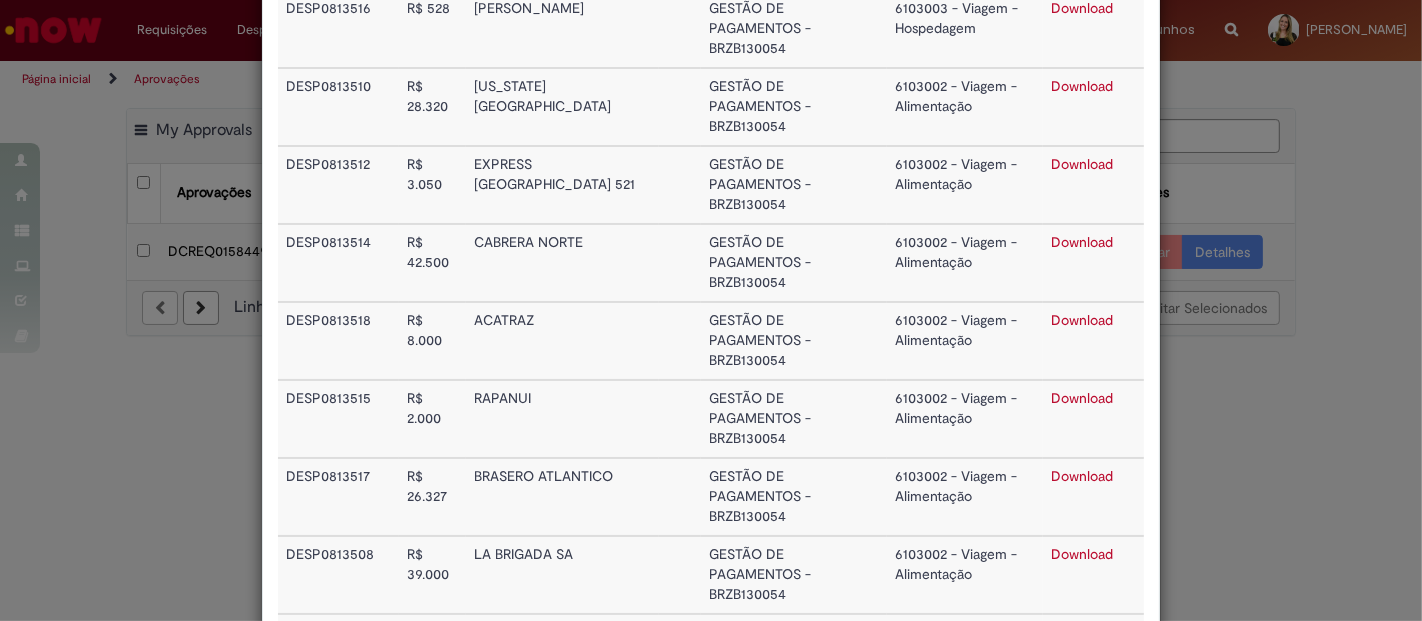 scroll, scrollTop: 333, scrollLeft: 0, axis: vertical 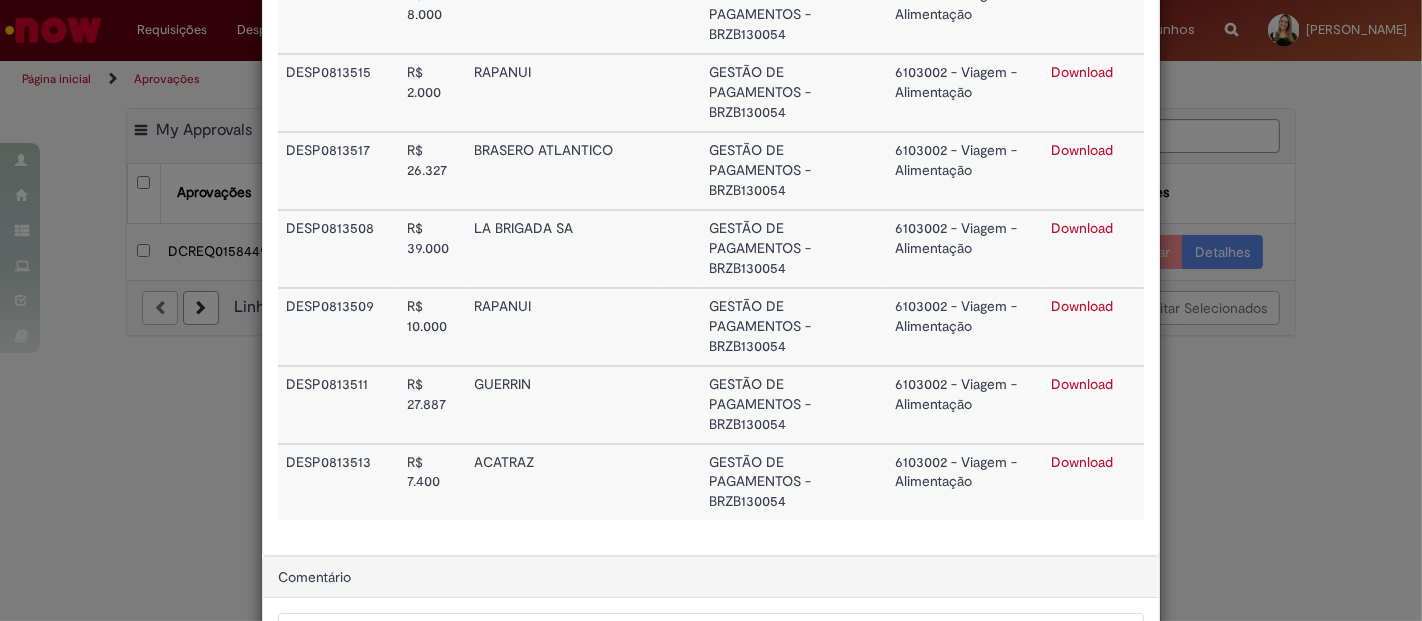 click on "Aprovar" at bounding box center [711, 747] 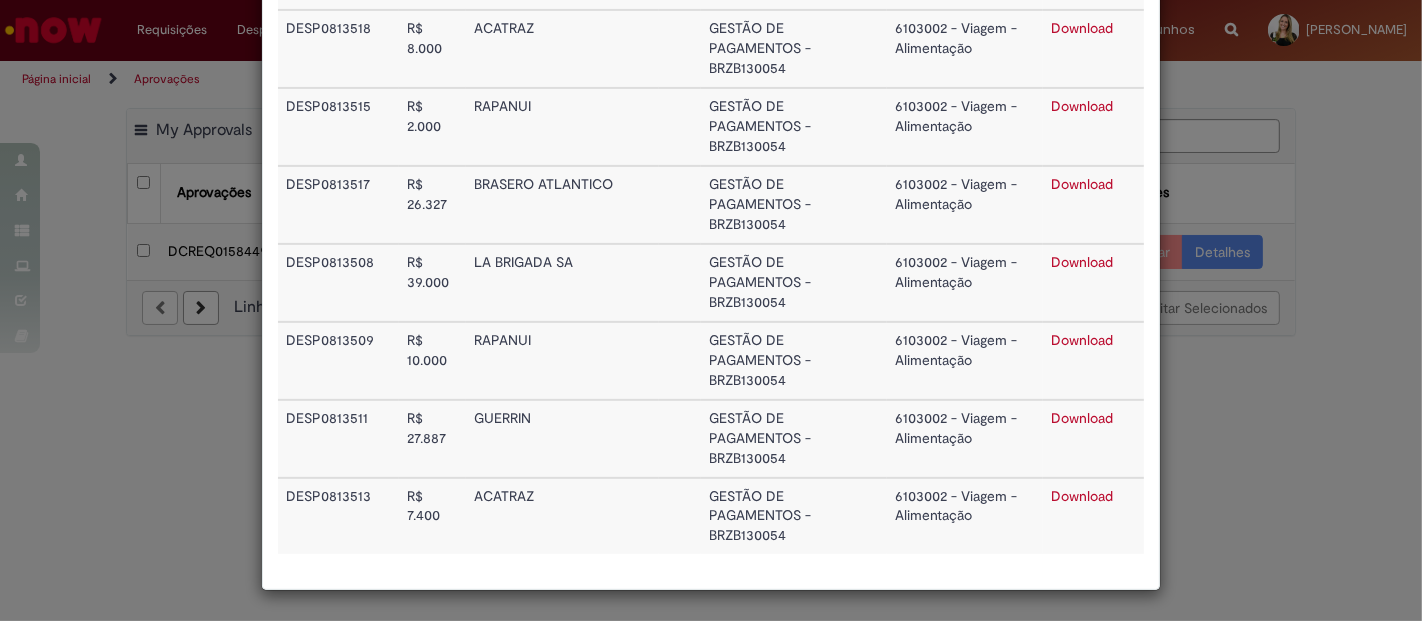 scroll, scrollTop: 350, scrollLeft: 0, axis: vertical 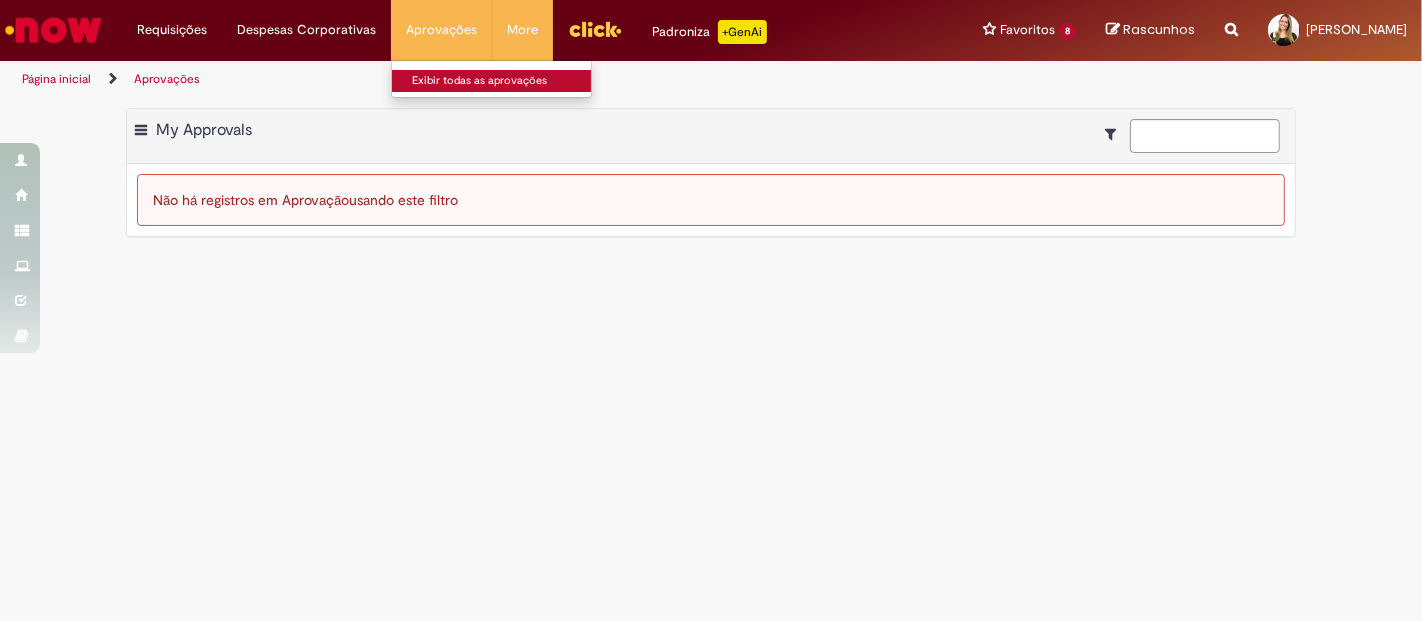 click on "Exibir todas as aprovações" at bounding box center [502, 81] 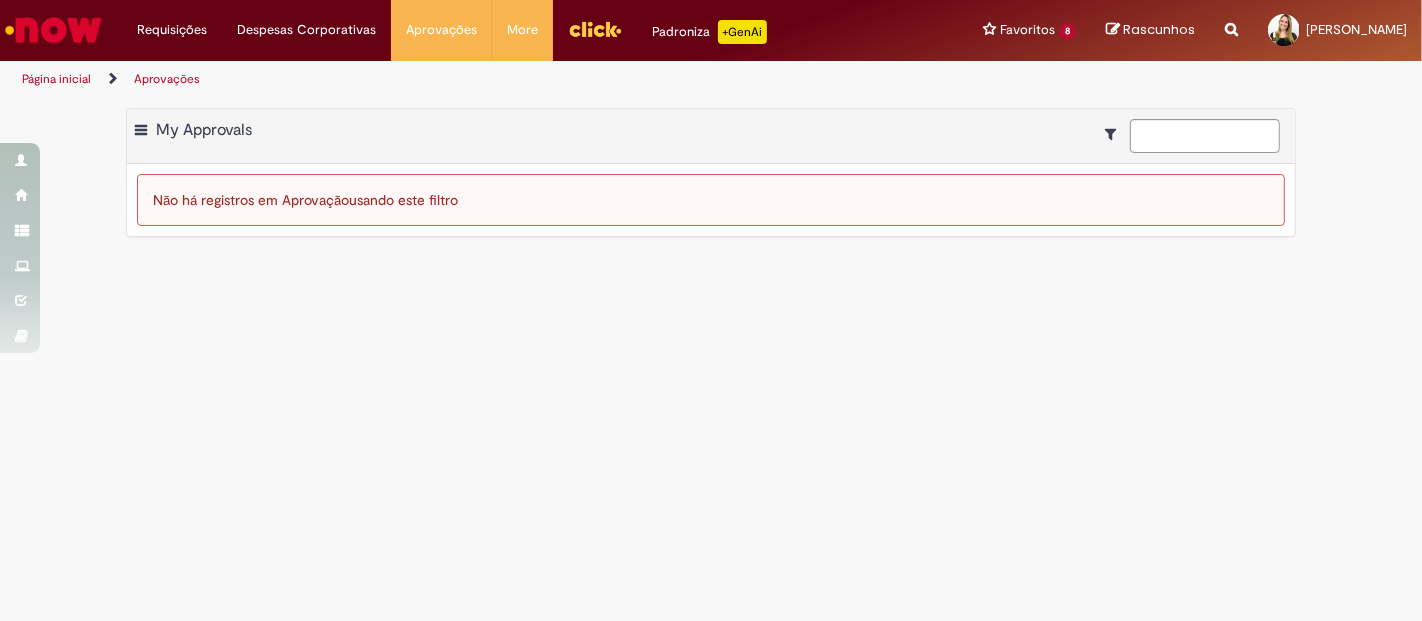 click at bounding box center (1115, 134) 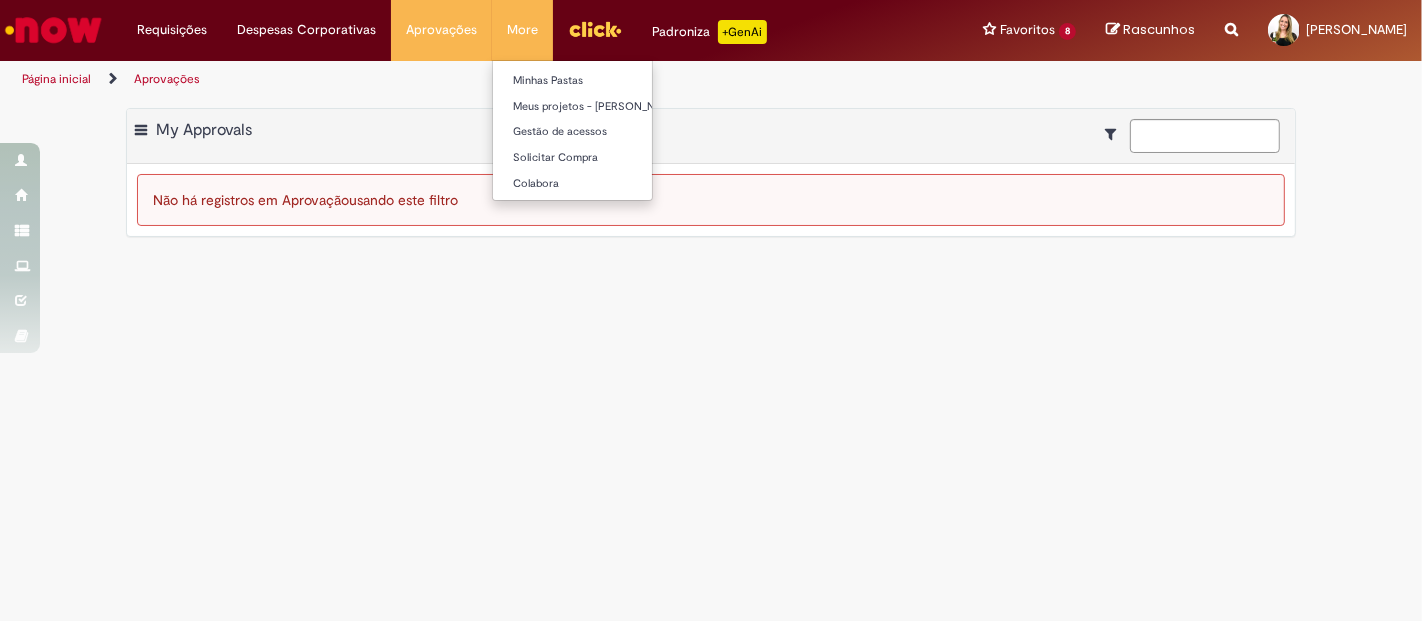 click on "More
Minhas Pastas
Meus projetos - [PERSON_NAME]
Gestão de acessos
Solicitar Compra
Colabora" at bounding box center [522, 30] 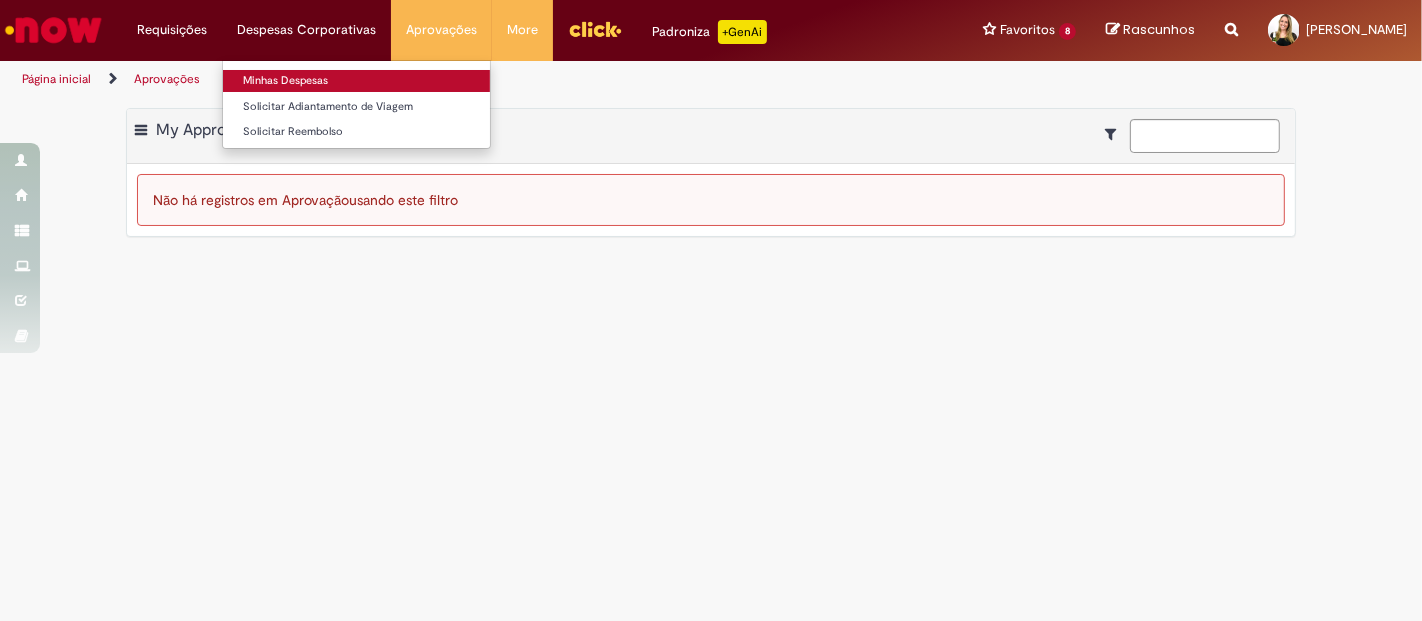 click on "Minhas Despesas" at bounding box center [356, 81] 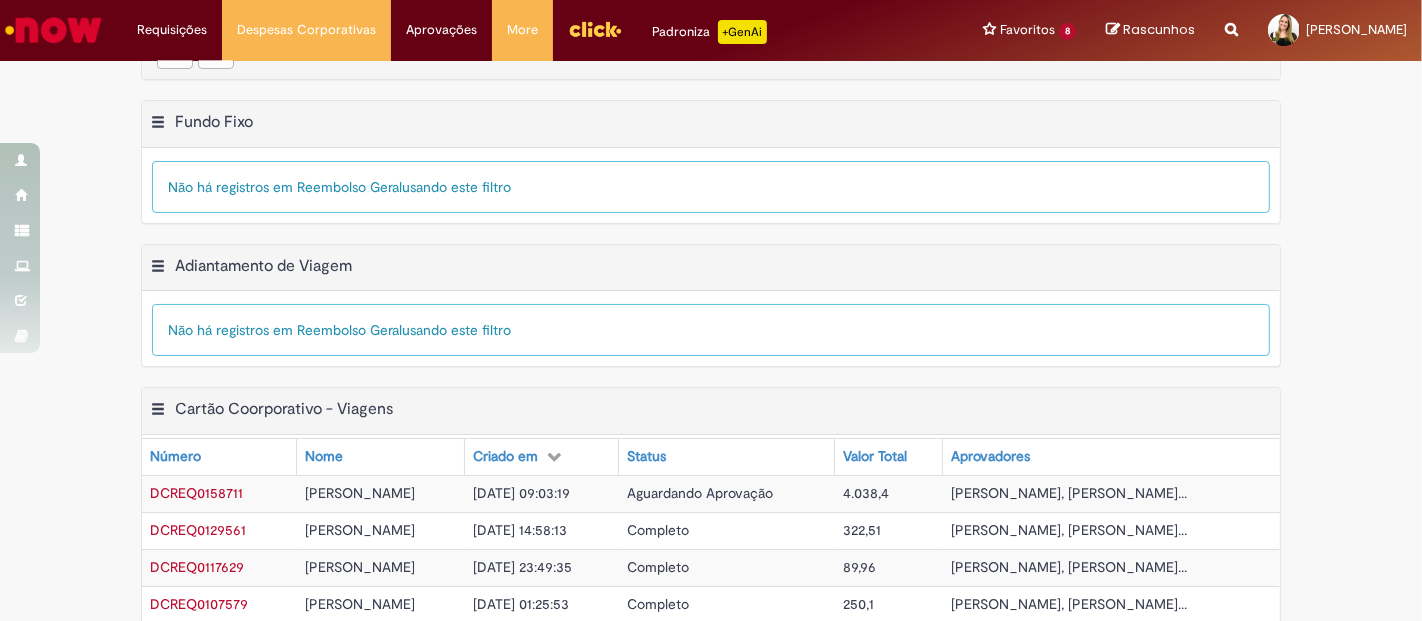 scroll, scrollTop: 459, scrollLeft: 0, axis: vertical 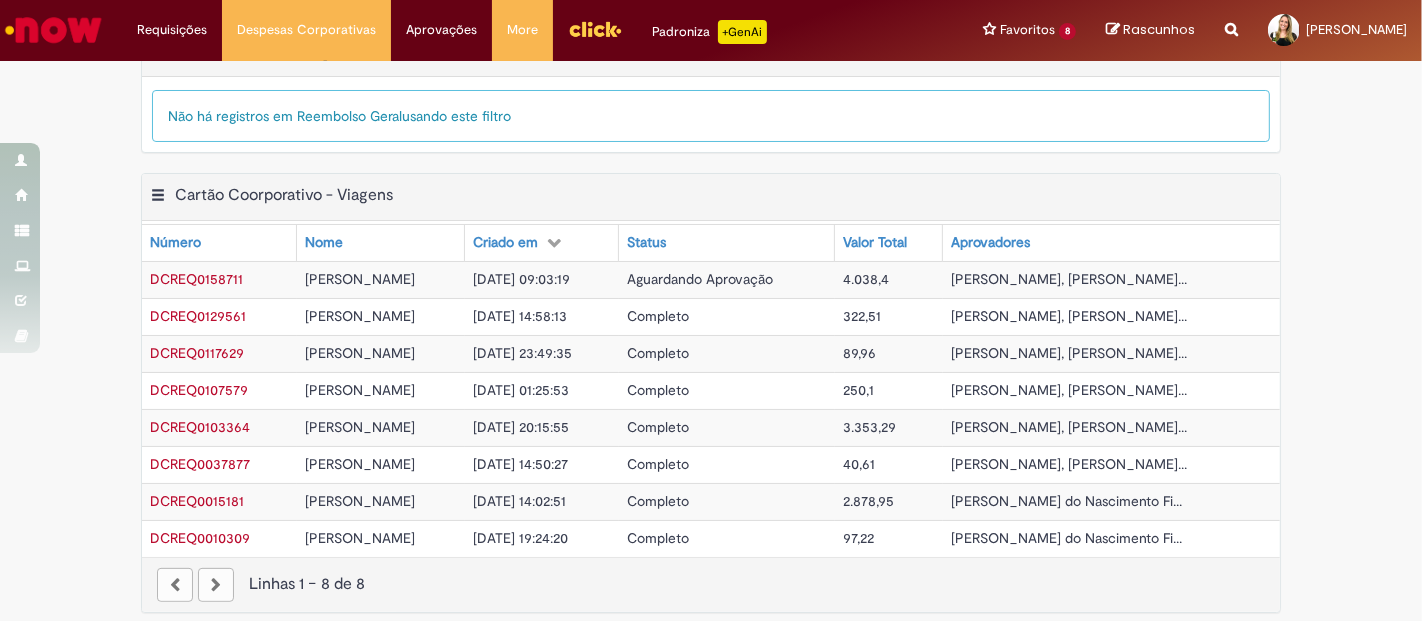 click on "[DATE] 09:03:19" at bounding box center [521, 279] 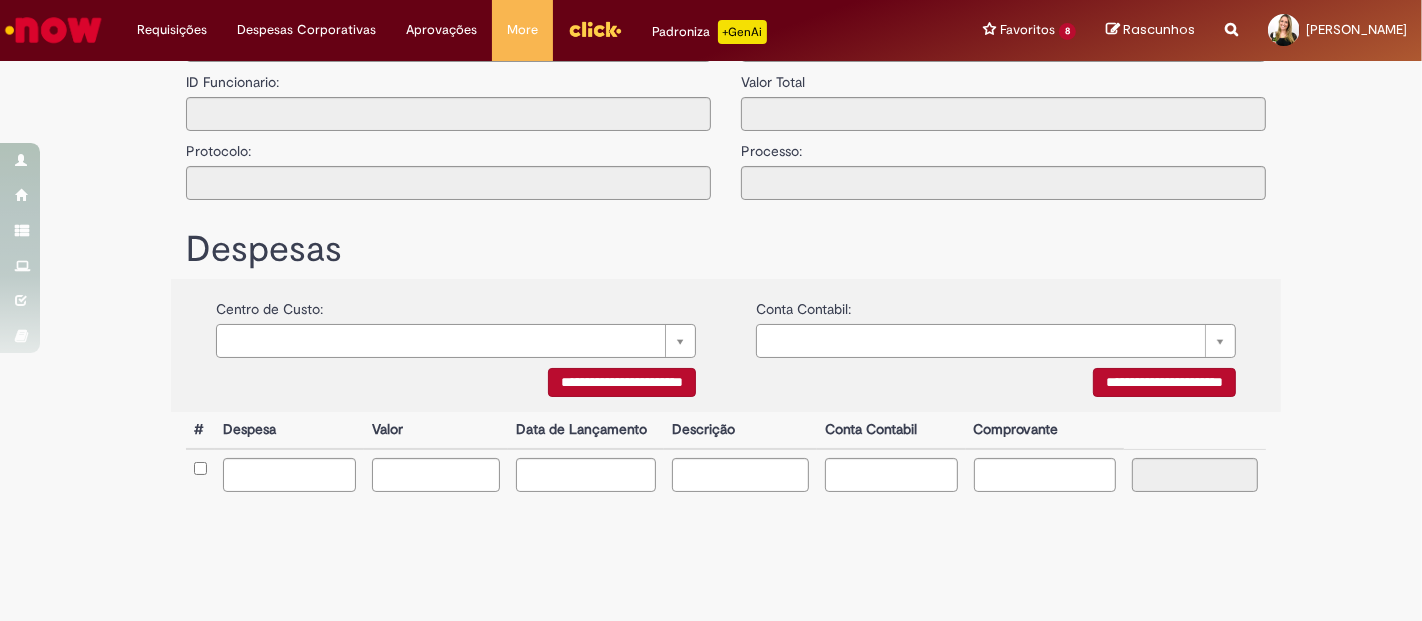 scroll, scrollTop: 0, scrollLeft: 0, axis: both 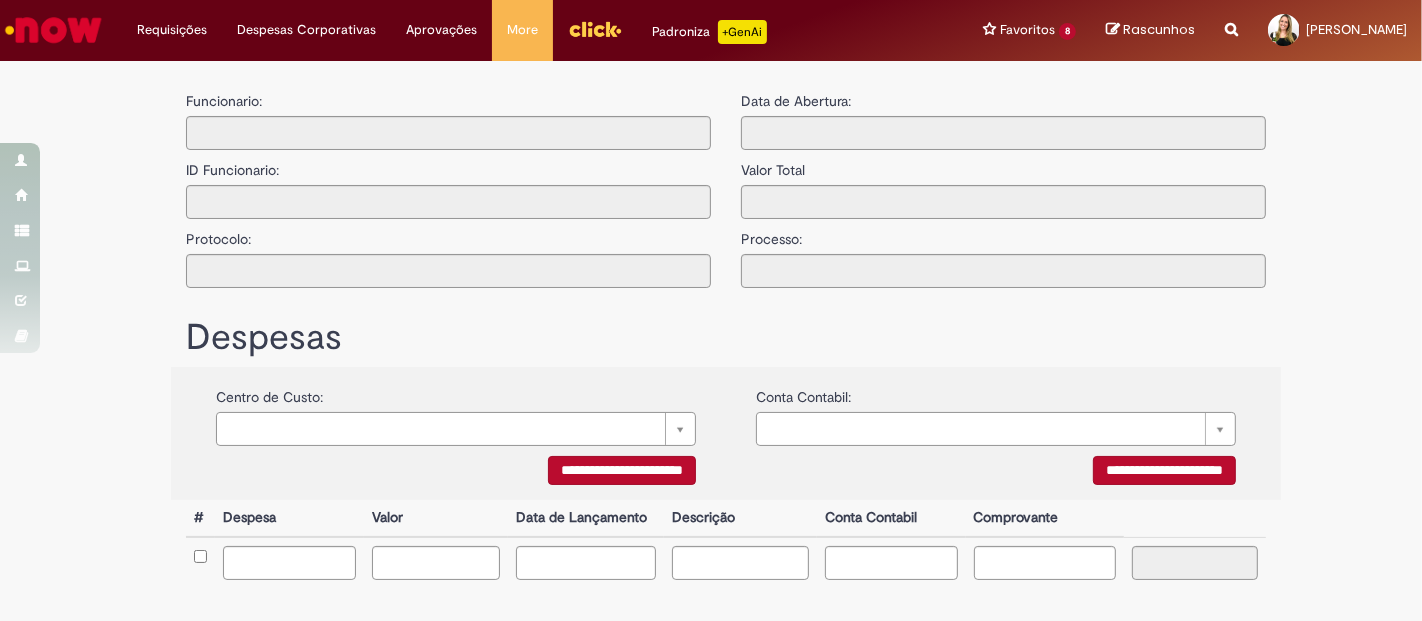 type on "**********" 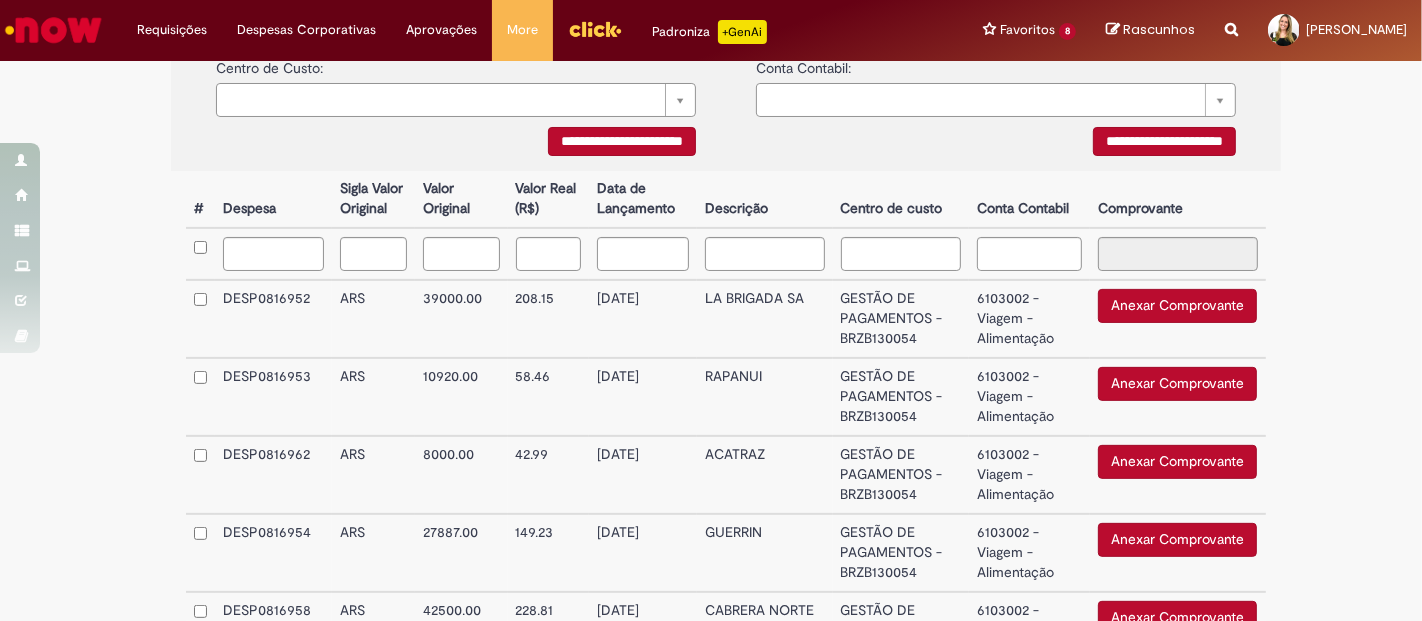 scroll, scrollTop: 521, scrollLeft: 0, axis: vertical 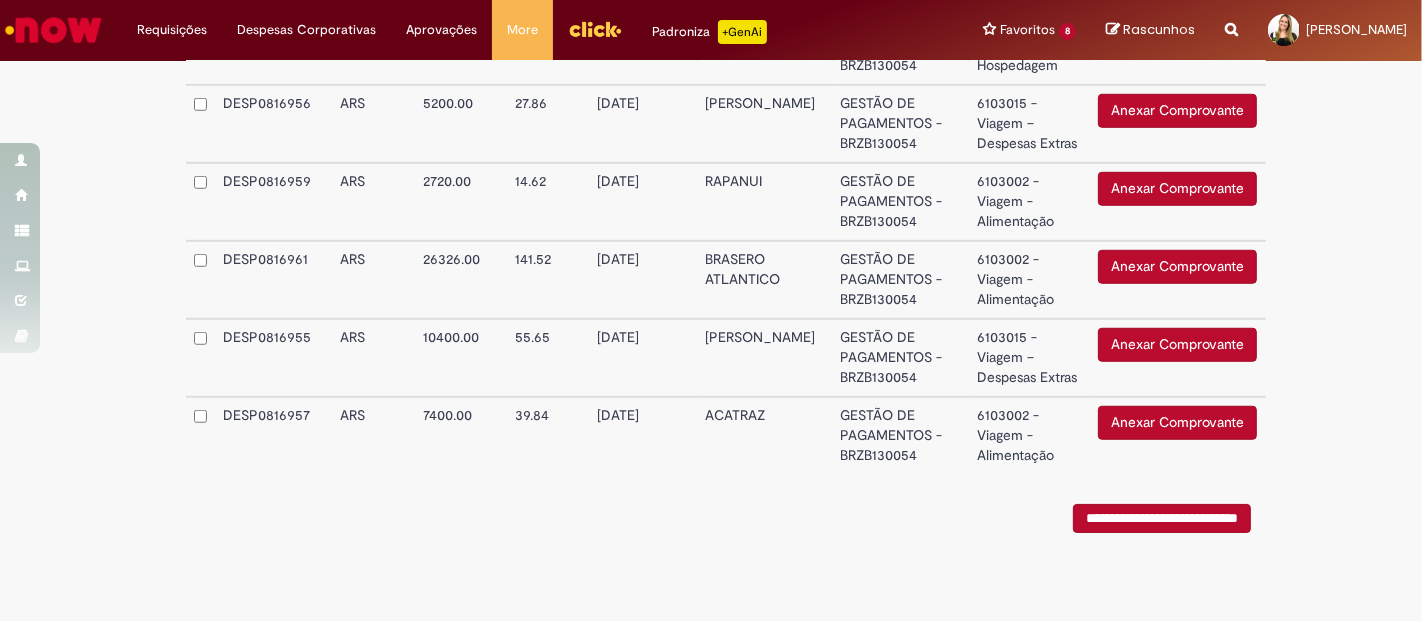 click on "Anexar Comprovante" at bounding box center (1177, 423) 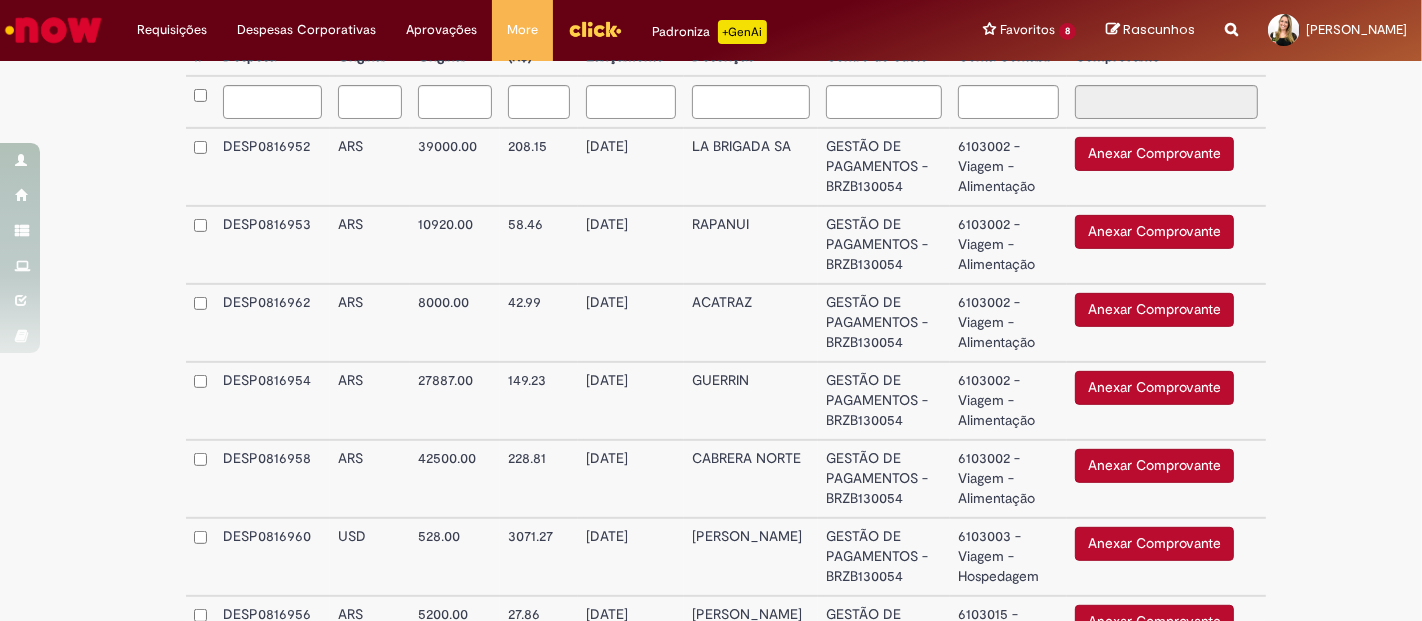 scroll, scrollTop: 632, scrollLeft: 0, axis: vertical 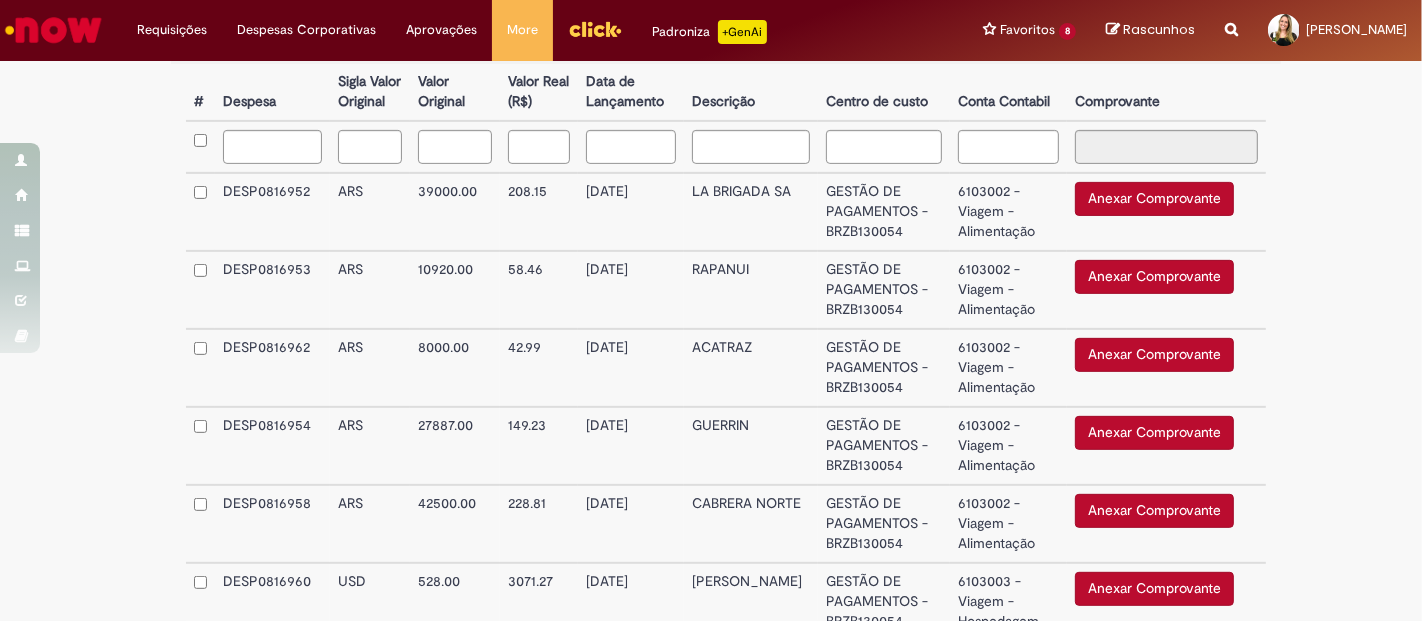 click on "Anexar Comprovante" at bounding box center [1154, 277] 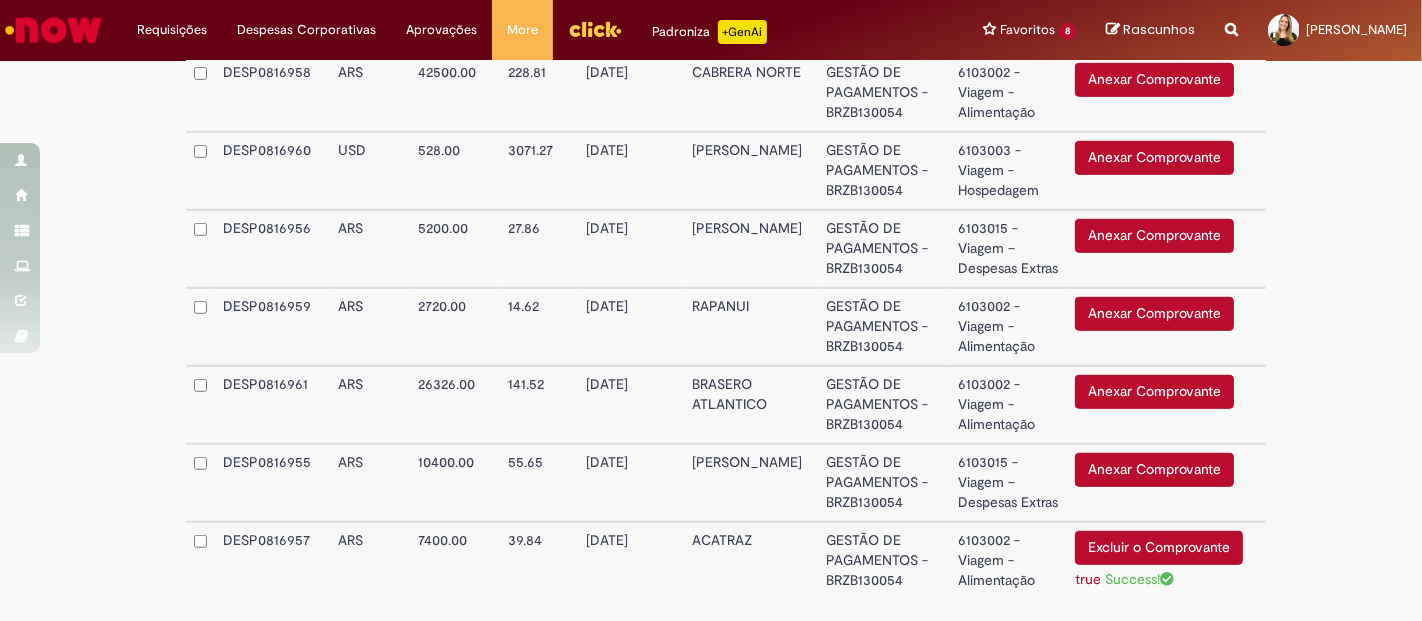 scroll, scrollTop: 1188, scrollLeft: 0, axis: vertical 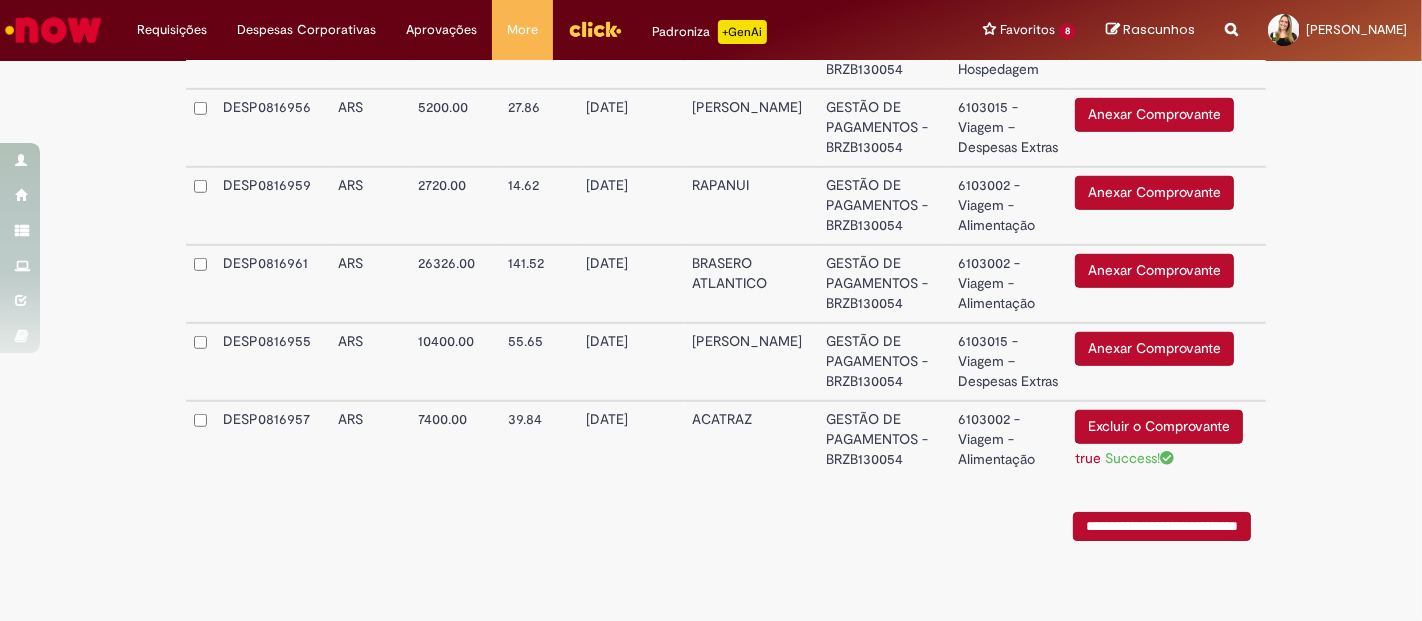 click on "Anexar Comprovante" at bounding box center (1154, 349) 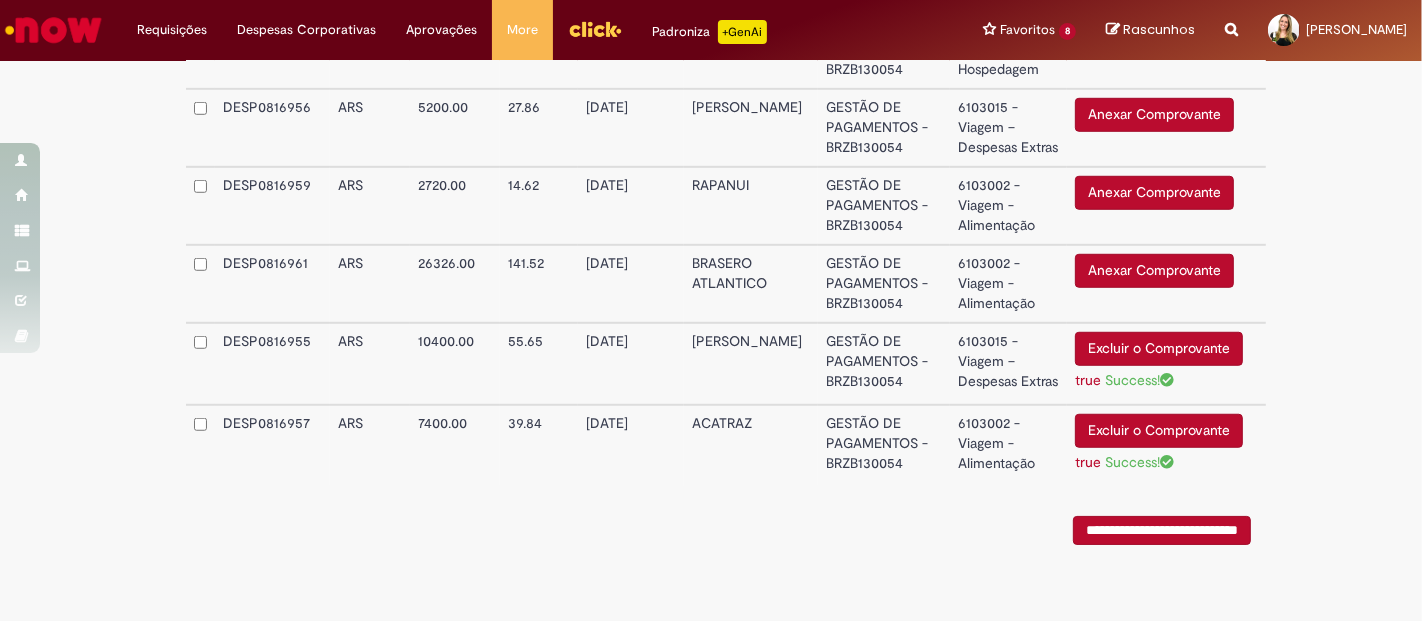 scroll, scrollTop: 1077, scrollLeft: 0, axis: vertical 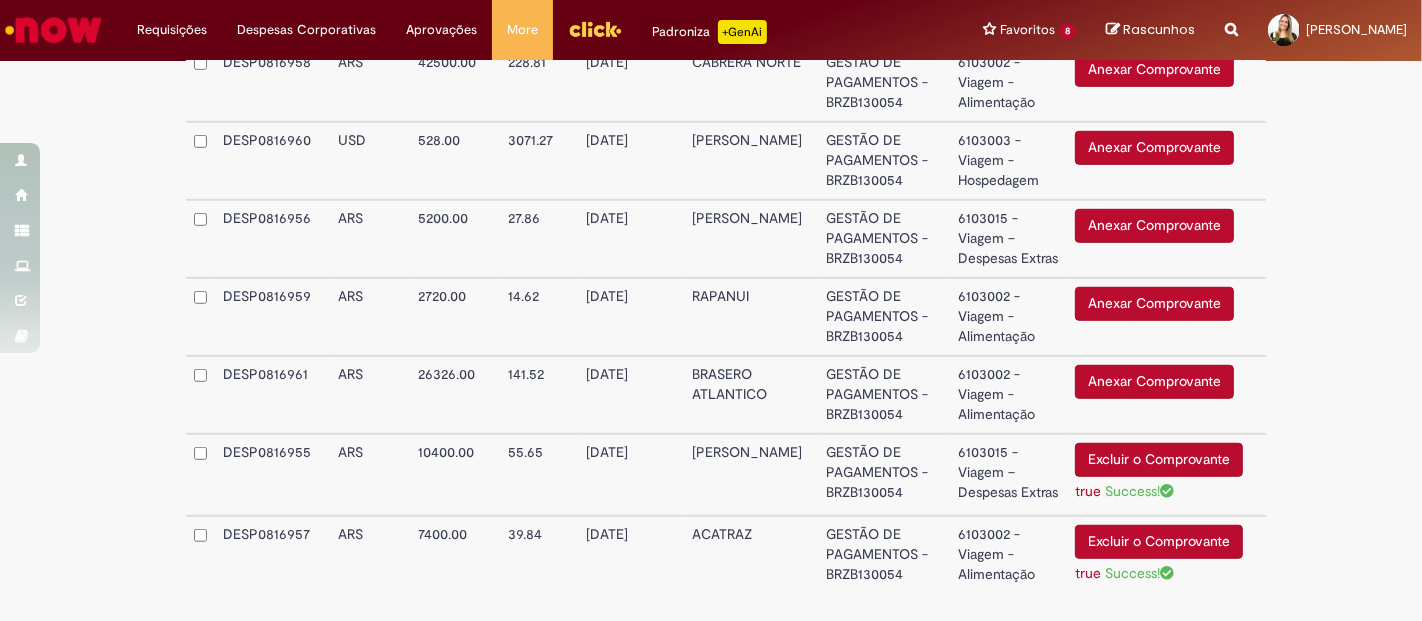 click on "Anexar Comprovante" at bounding box center (1154, 226) 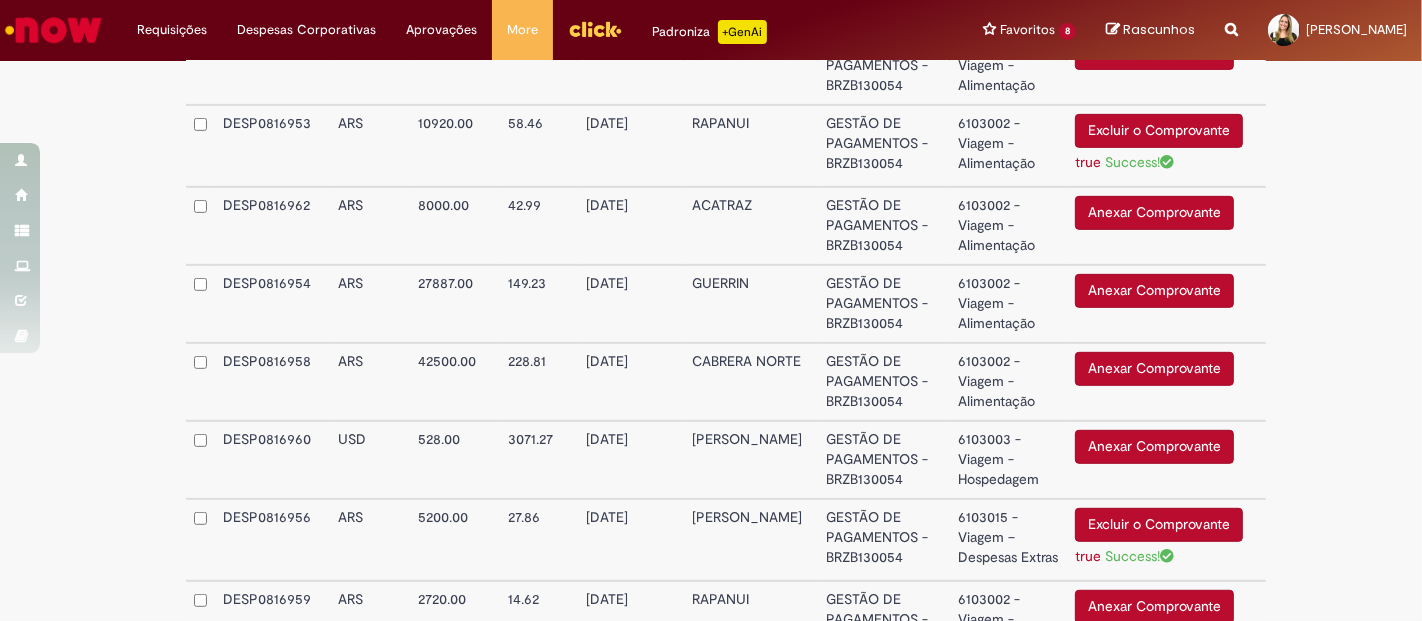 scroll, scrollTop: 743, scrollLeft: 0, axis: vertical 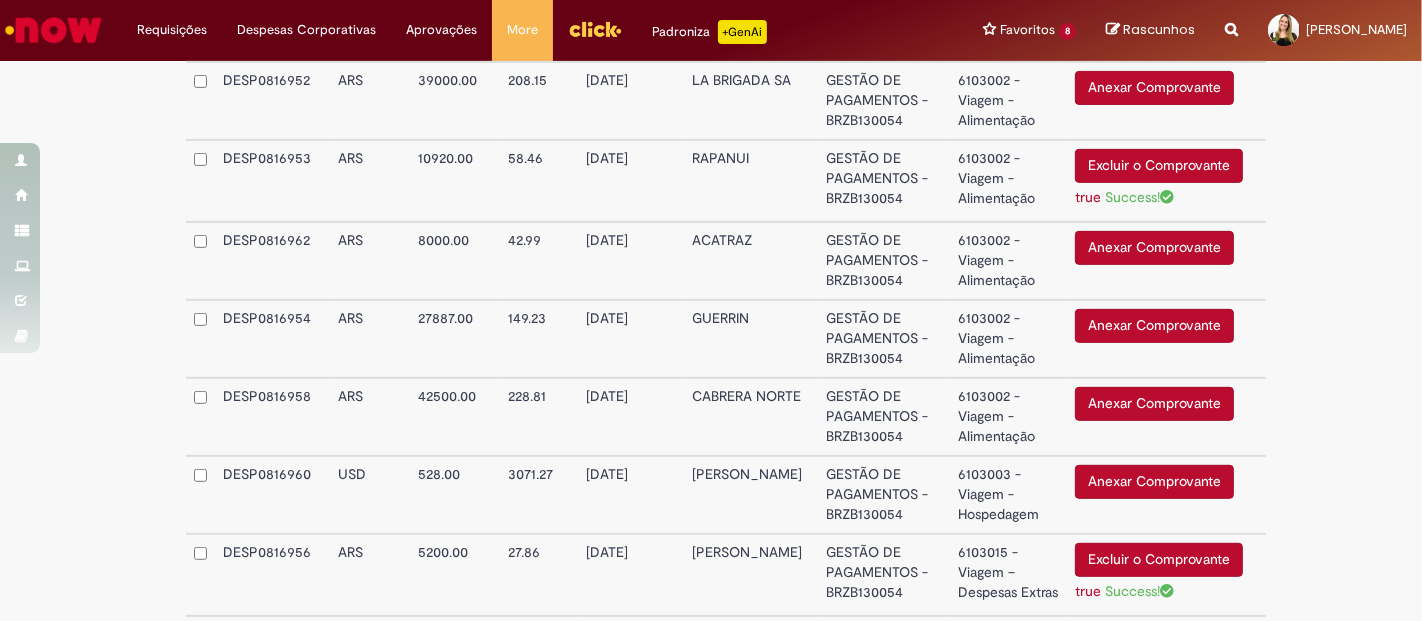 click on "Anexar Comprovante" at bounding box center (1154, 326) 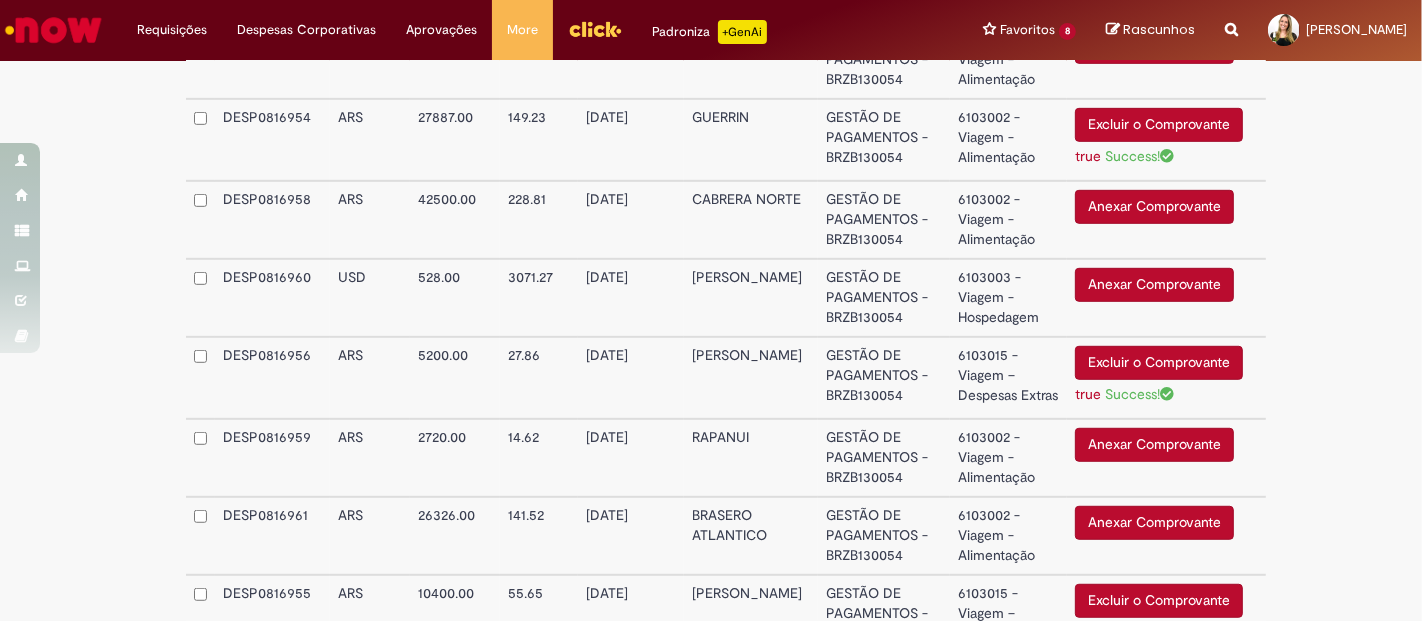 scroll, scrollTop: 965, scrollLeft: 0, axis: vertical 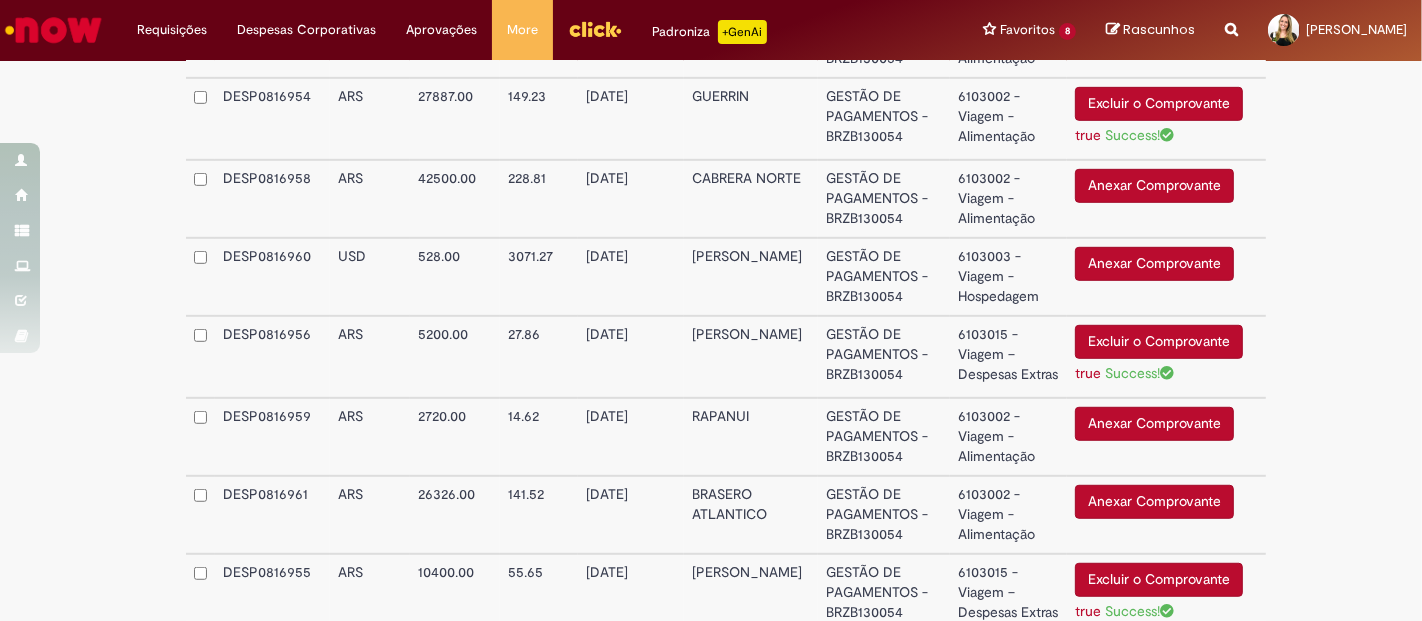 click on "Anexar Comprovante" at bounding box center (1154, 424) 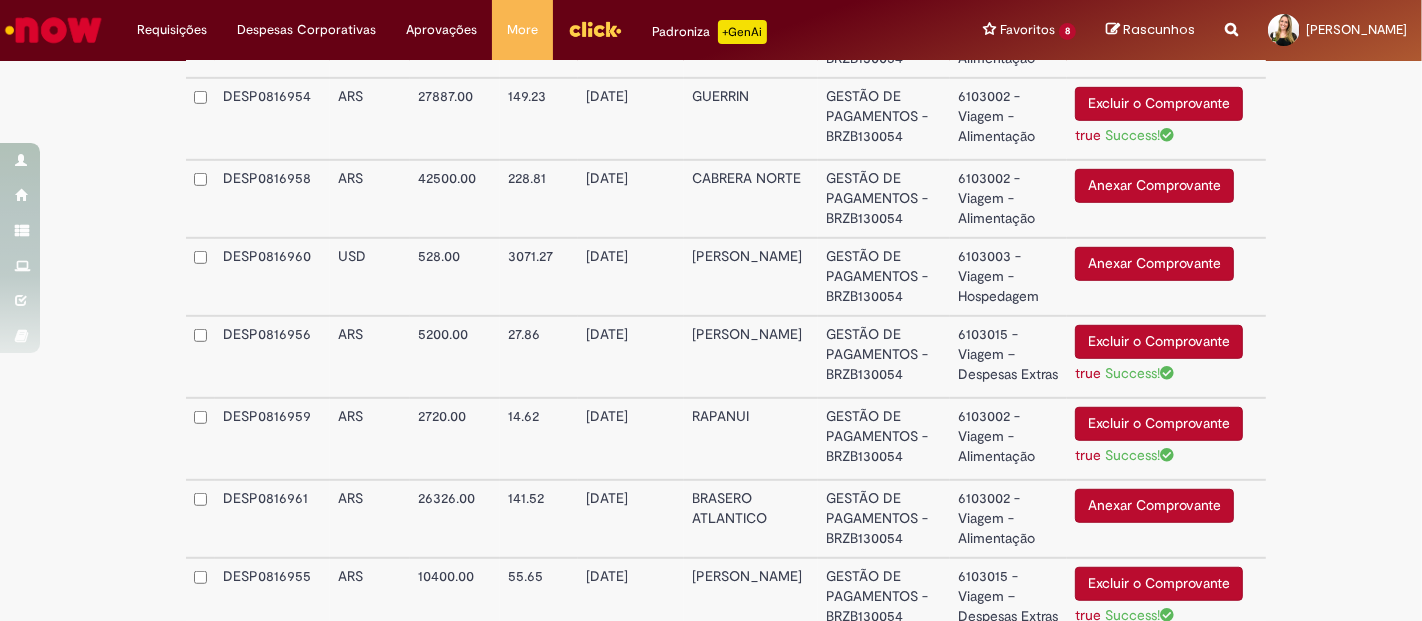 scroll, scrollTop: 854, scrollLeft: 0, axis: vertical 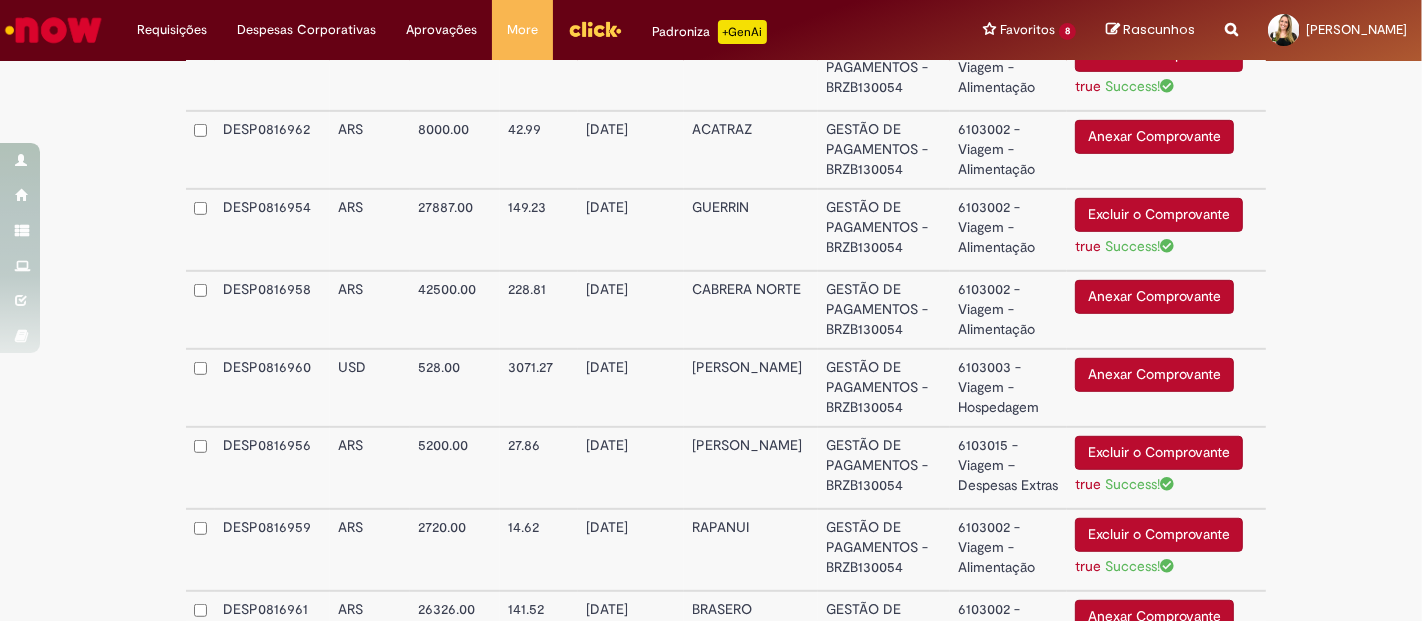 click on "Anexar Comprovante" at bounding box center [1154, 297] 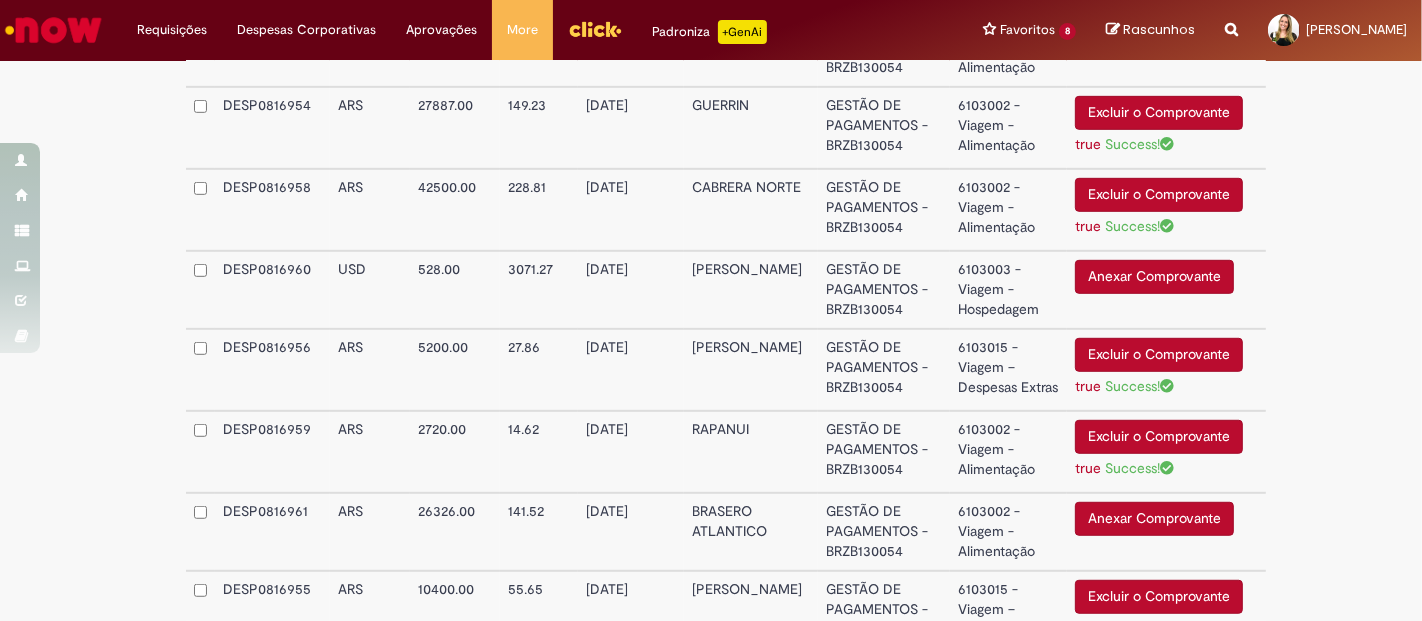 scroll, scrollTop: 1077, scrollLeft: 0, axis: vertical 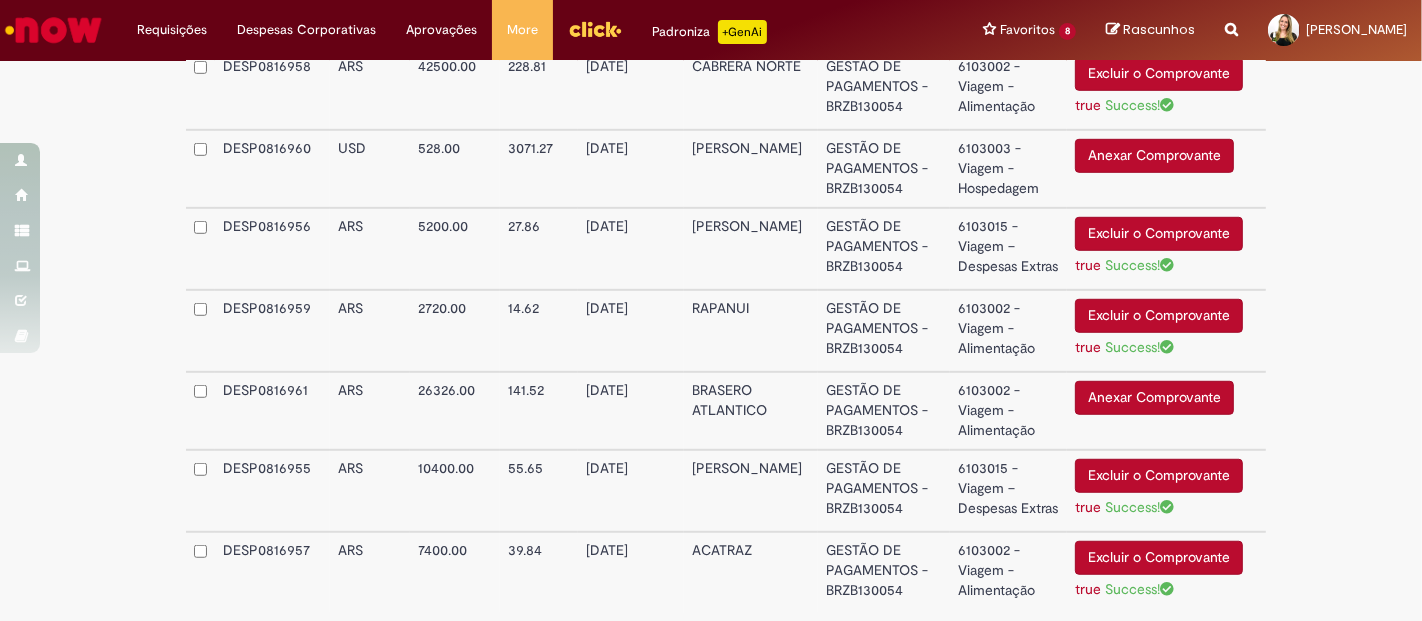click on "Anexar Comprovante" at bounding box center (1154, 398) 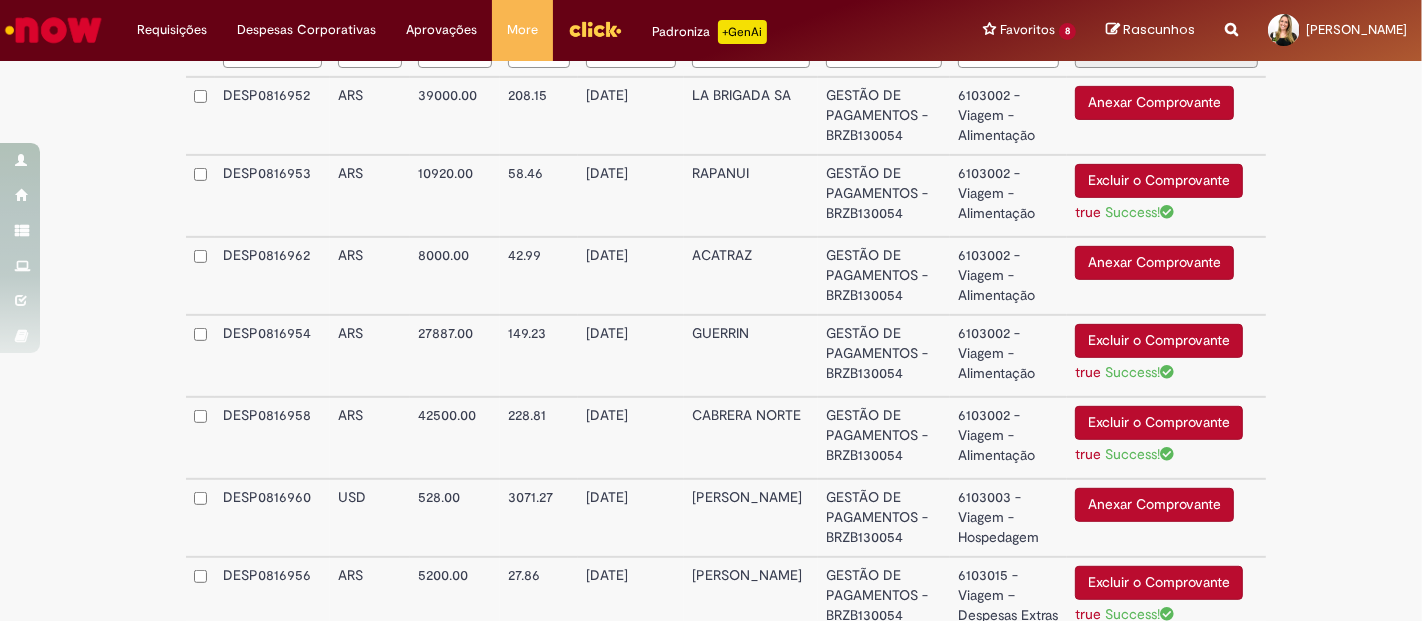 scroll, scrollTop: 660, scrollLeft: 0, axis: vertical 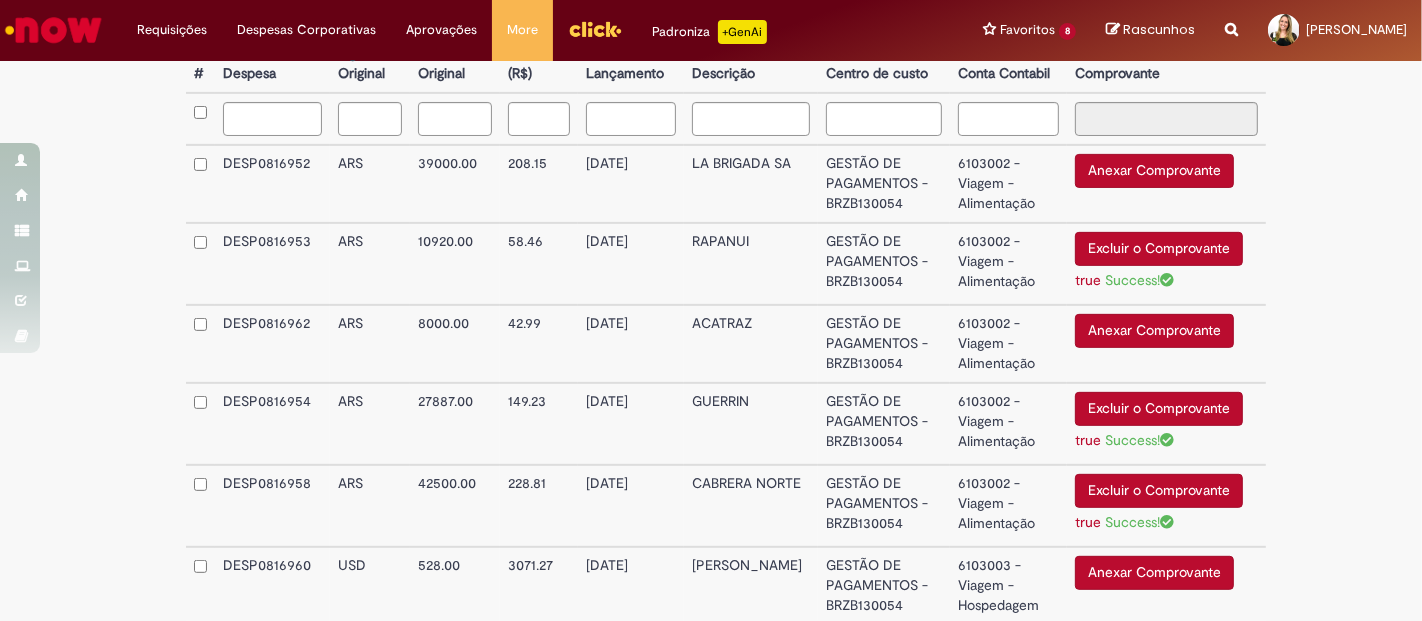click on "Anexar Comprovante" at bounding box center [1154, 171] 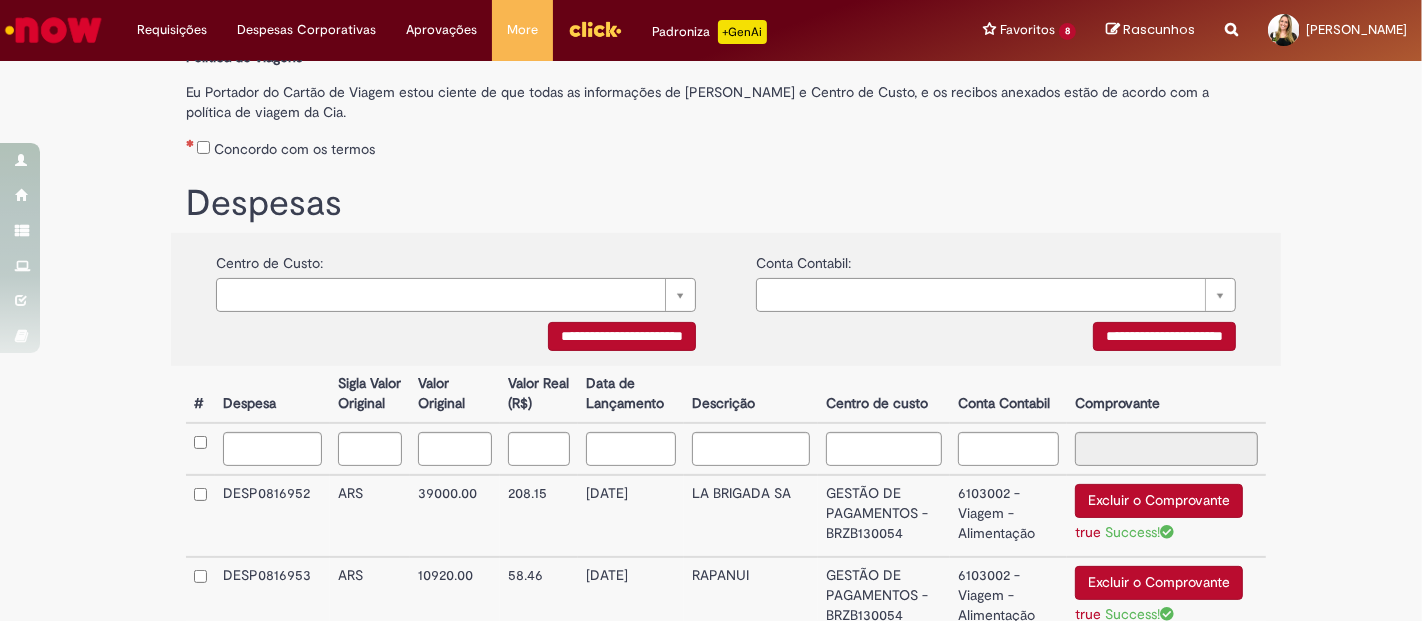 scroll, scrollTop: 108, scrollLeft: 0, axis: vertical 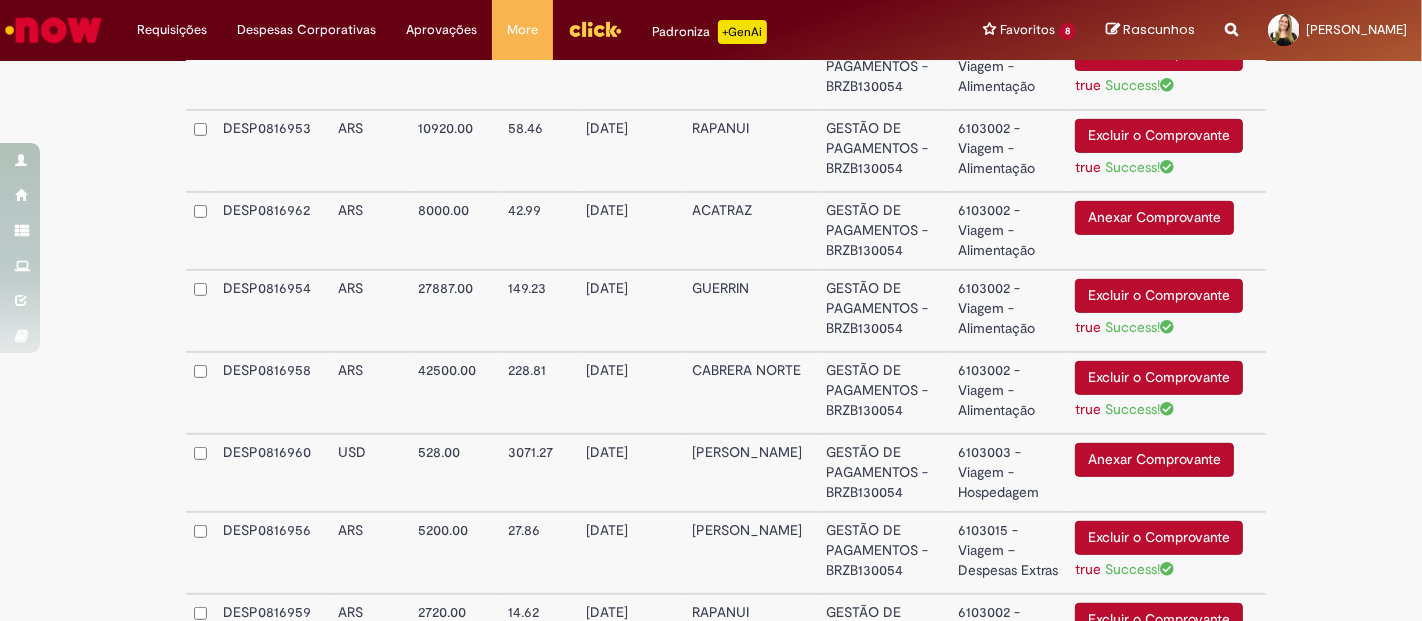 click on "Anexar Comprovante" at bounding box center [1154, 218] 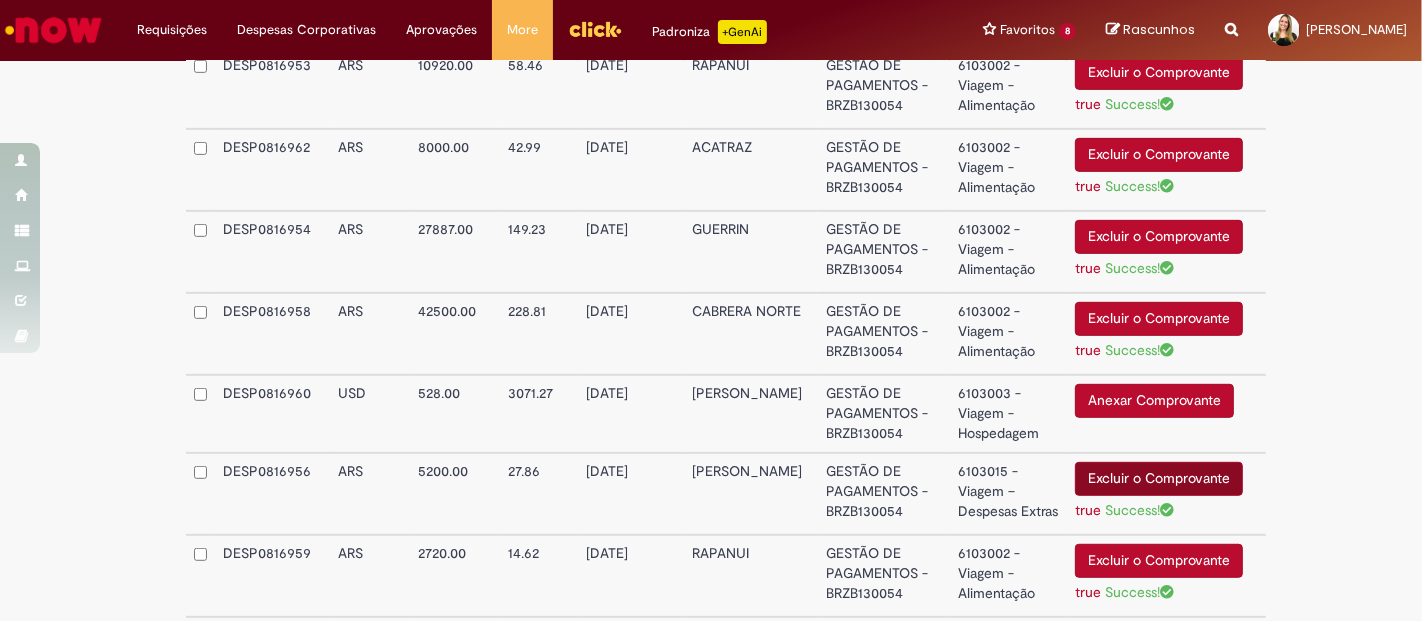 scroll, scrollTop: 888, scrollLeft: 0, axis: vertical 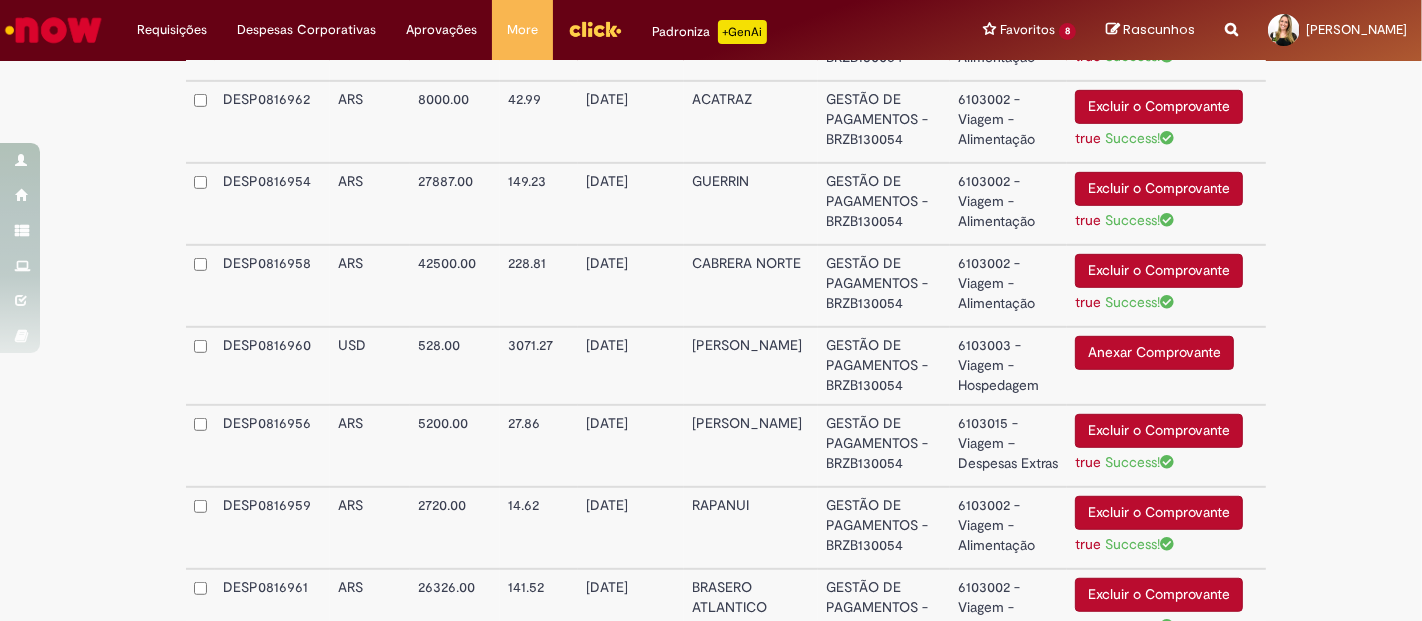 click on "Anexar Comprovante" at bounding box center (1154, 353) 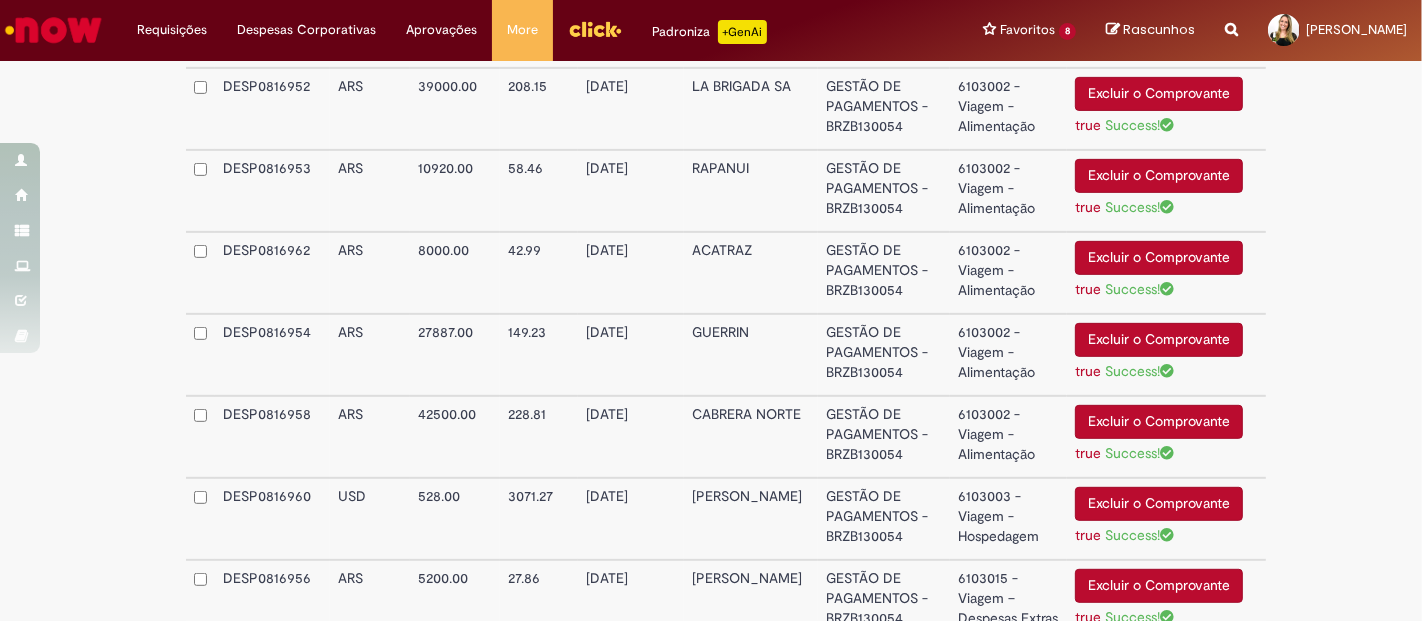 scroll, scrollTop: 1226, scrollLeft: 0, axis: vertical 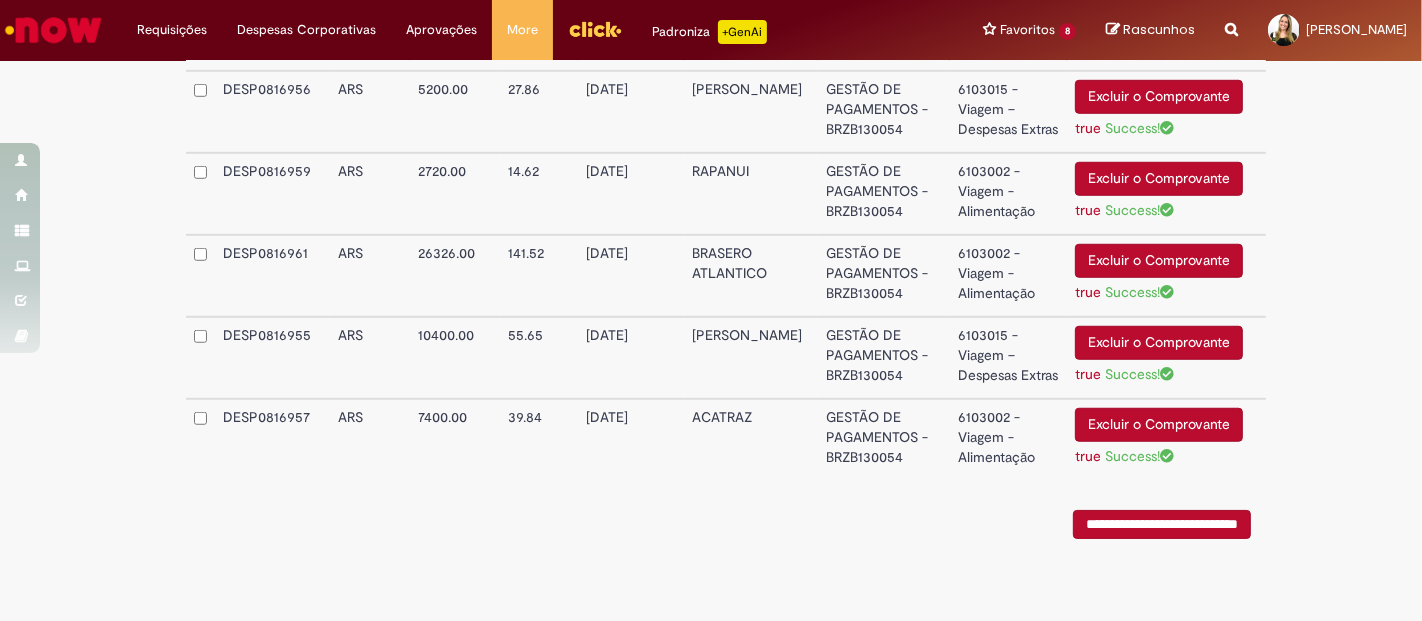 click on "**********" at bounding box center [1162, 524] 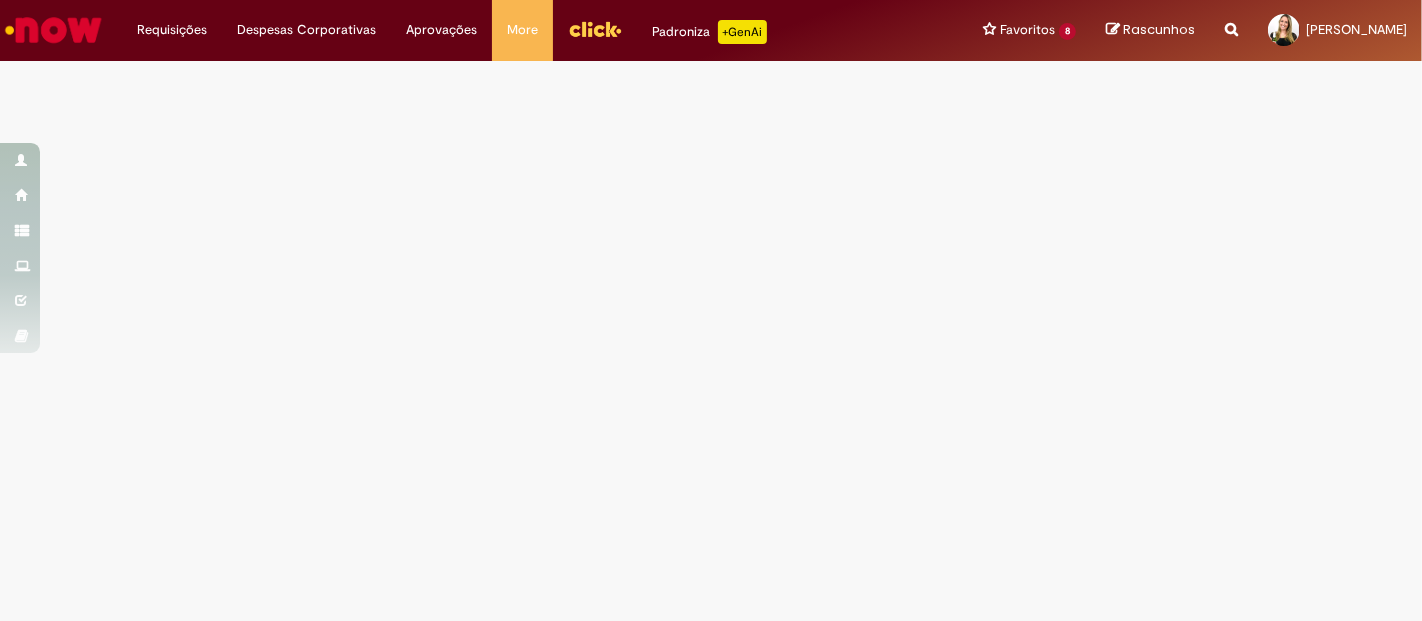 scroll, scrollTop: 0, scrollLeft: 0, axis: both 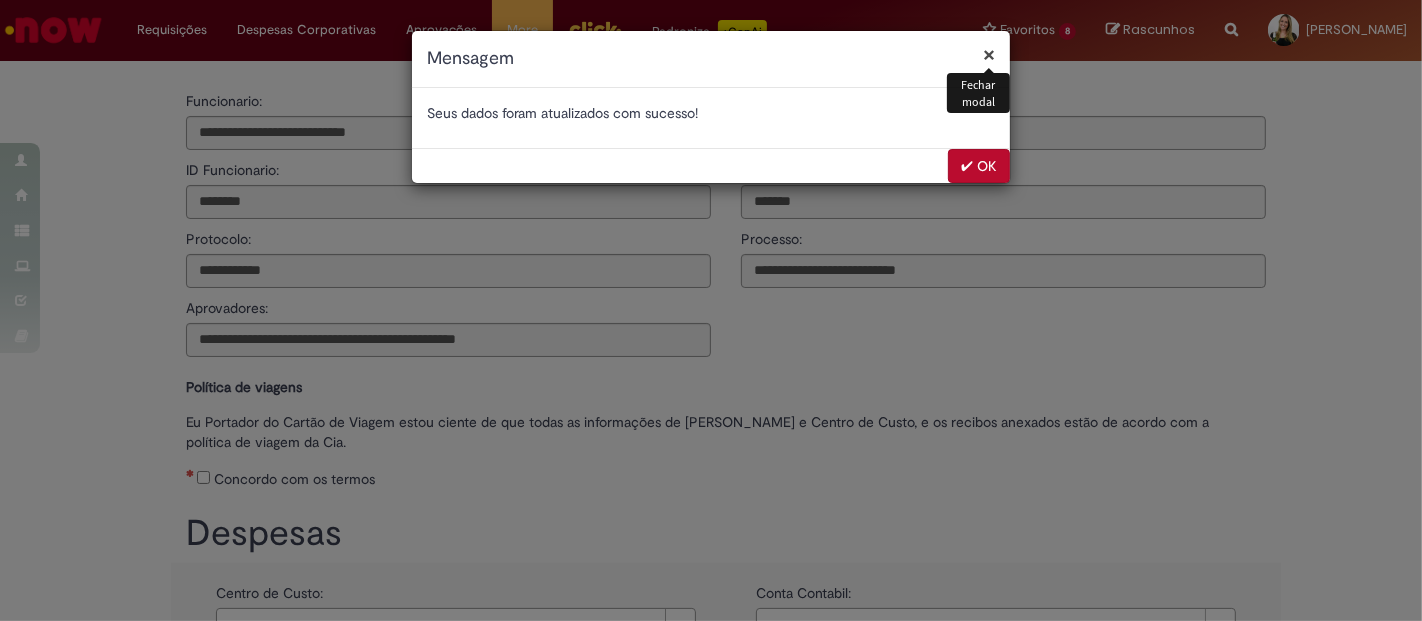 click on "✔ OK" at bounding box center [979, 166] 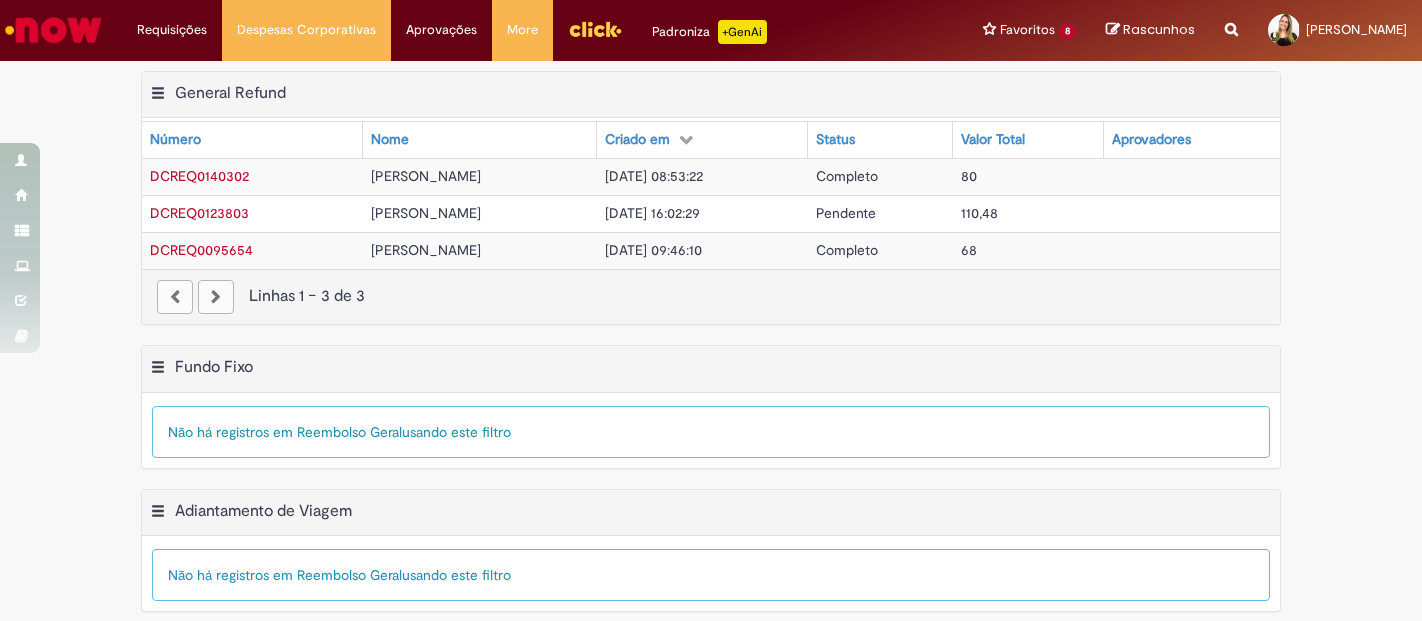 scroll, scrollTop: 0, scrollLeft: 0, axis: both 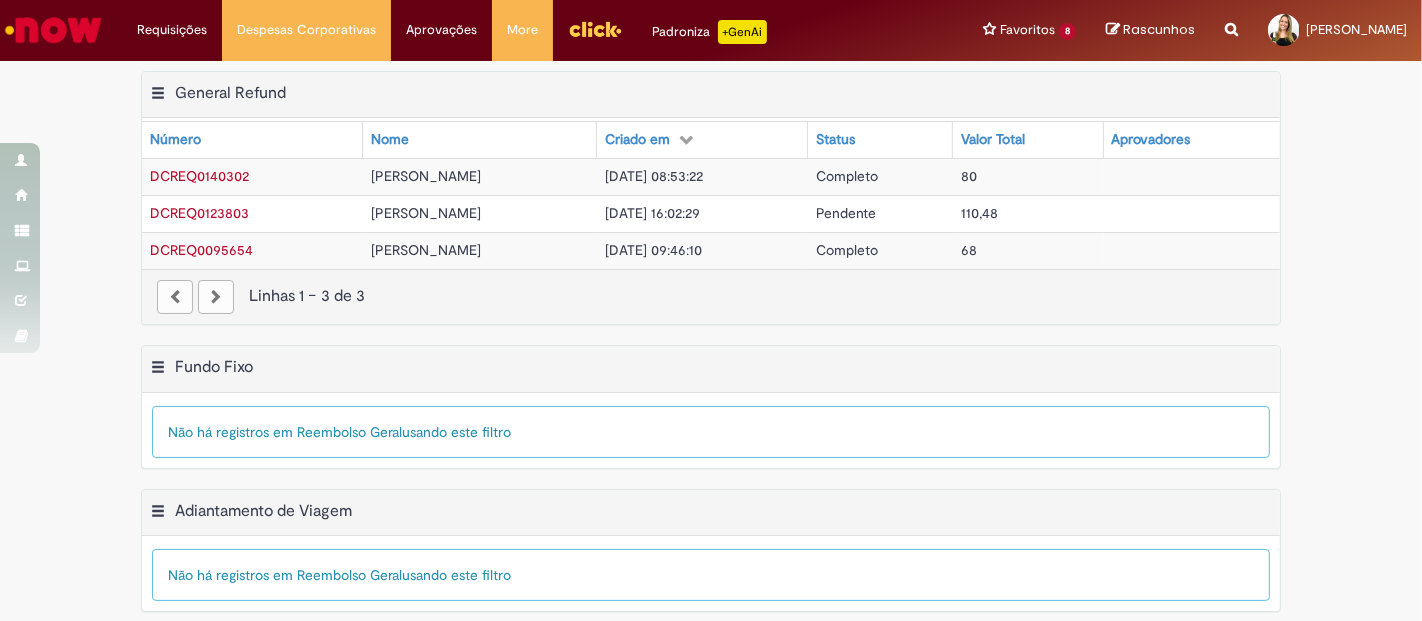 click on "[PERSON_NAME]" at bounding box center (480, 213) 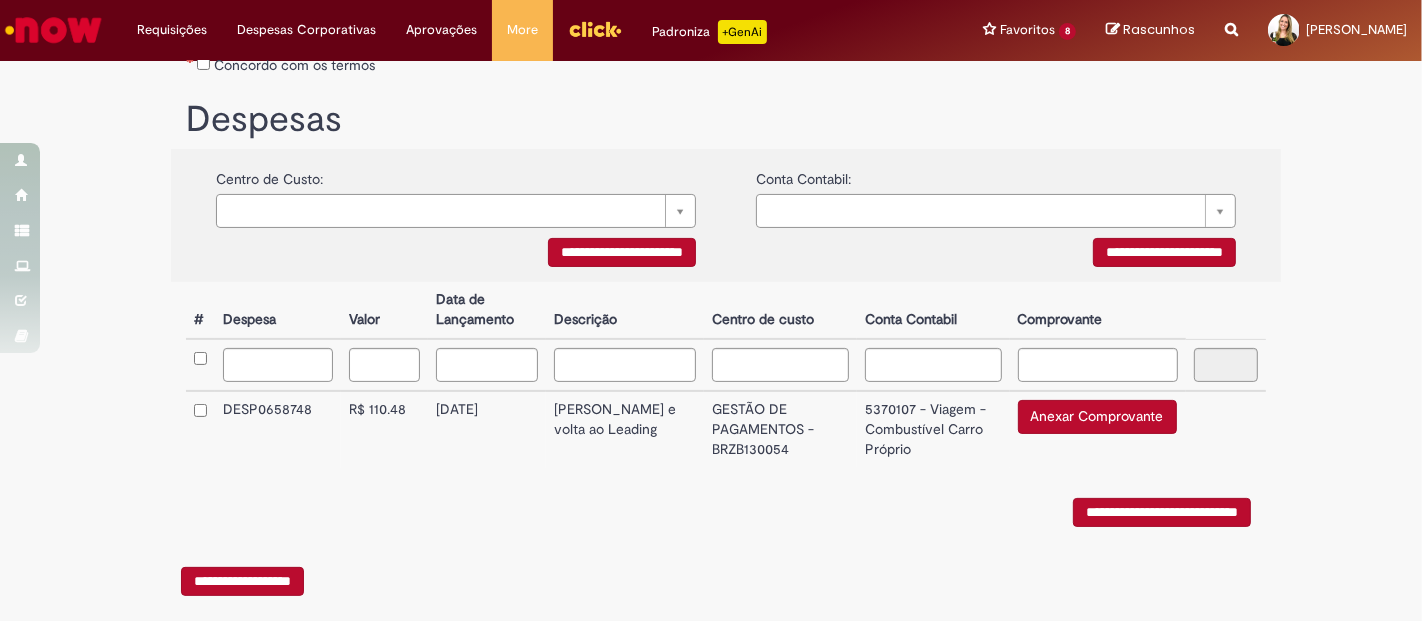 scroll, scrollTop: 333, scrollLeft: 0, axis: vertical 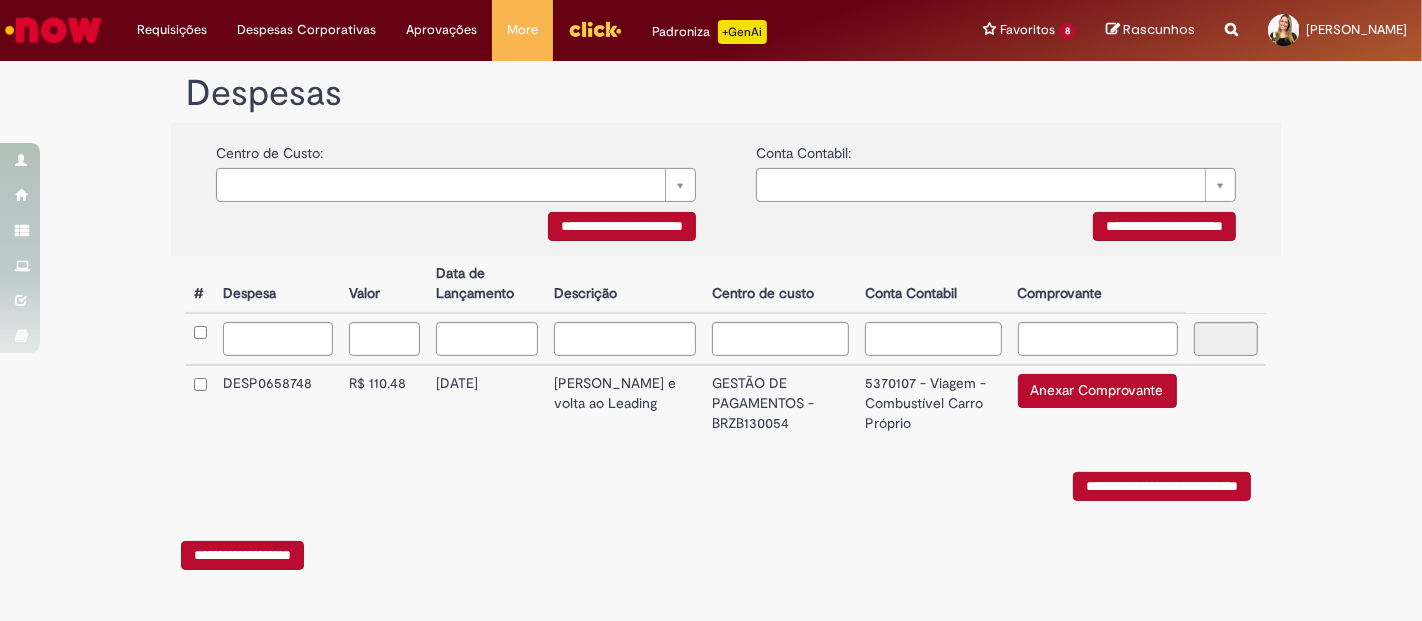 click on "**********" at bounding box center (242, 555) 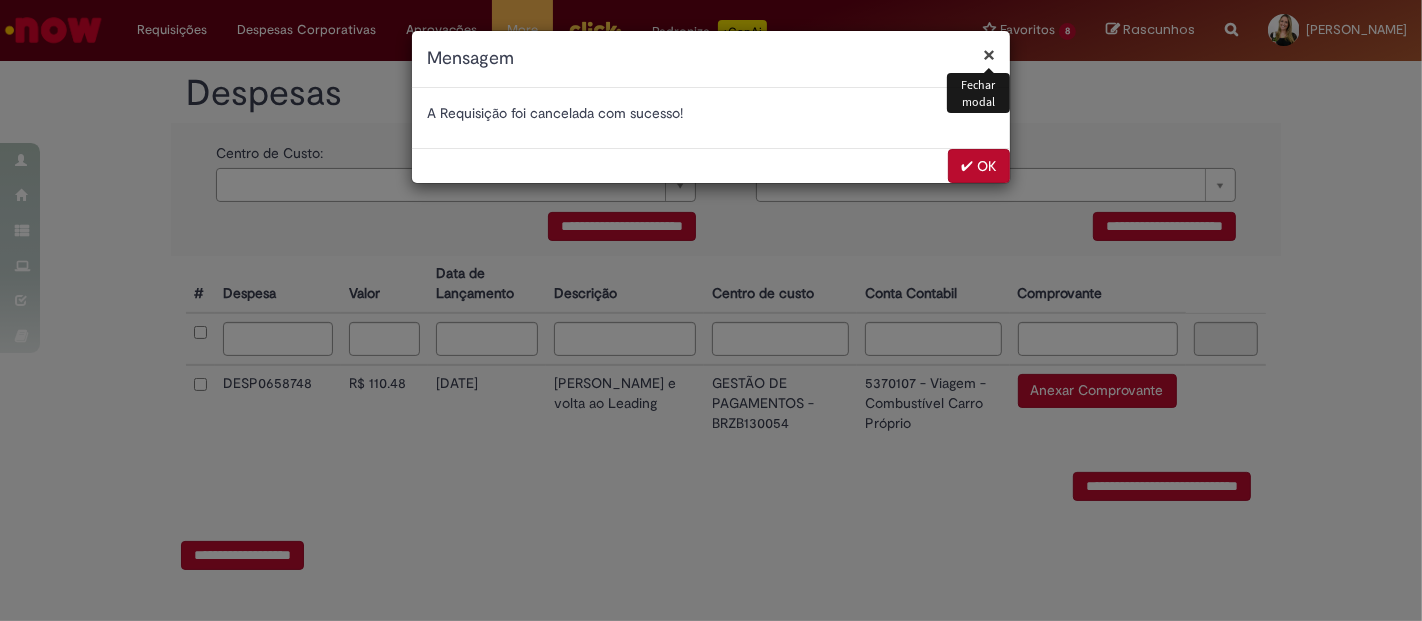 click on "✔ OK" at bounding box center [979, 166] 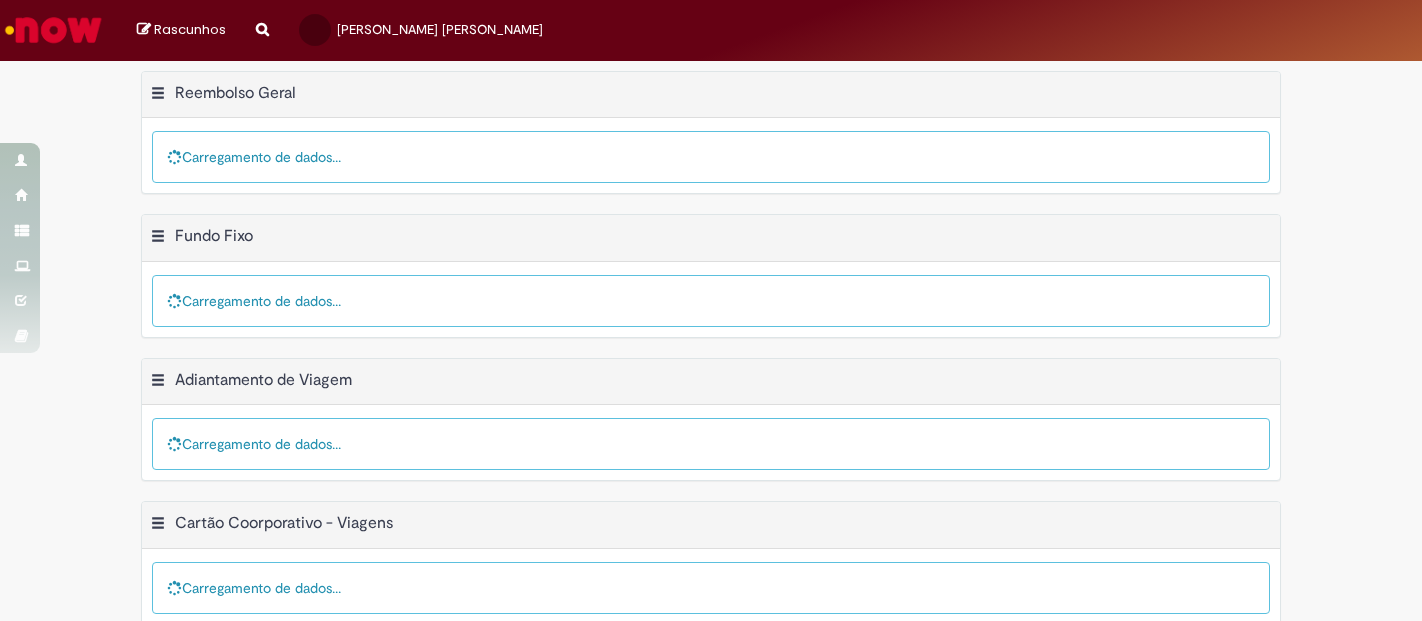 scroll, scrollTop: 0, scrollLeft: 0, axis: both 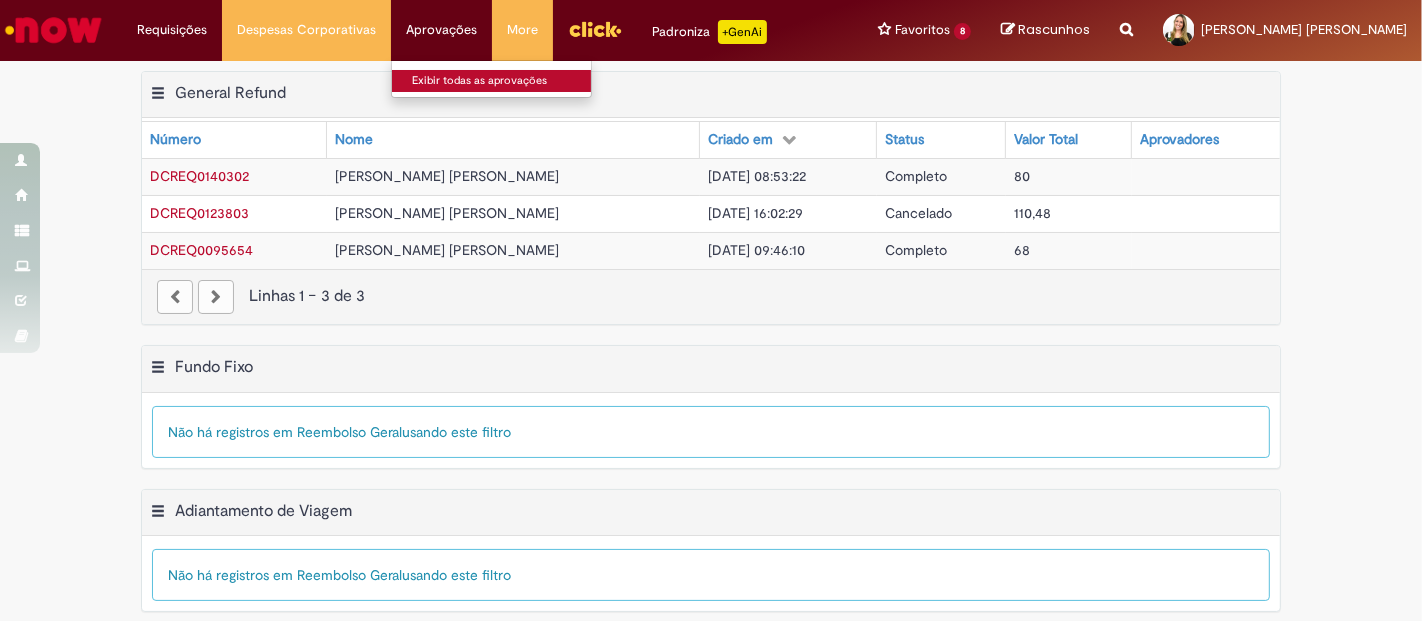 click on "Exibir todas as aprovações" at bounding box center (502, 81) 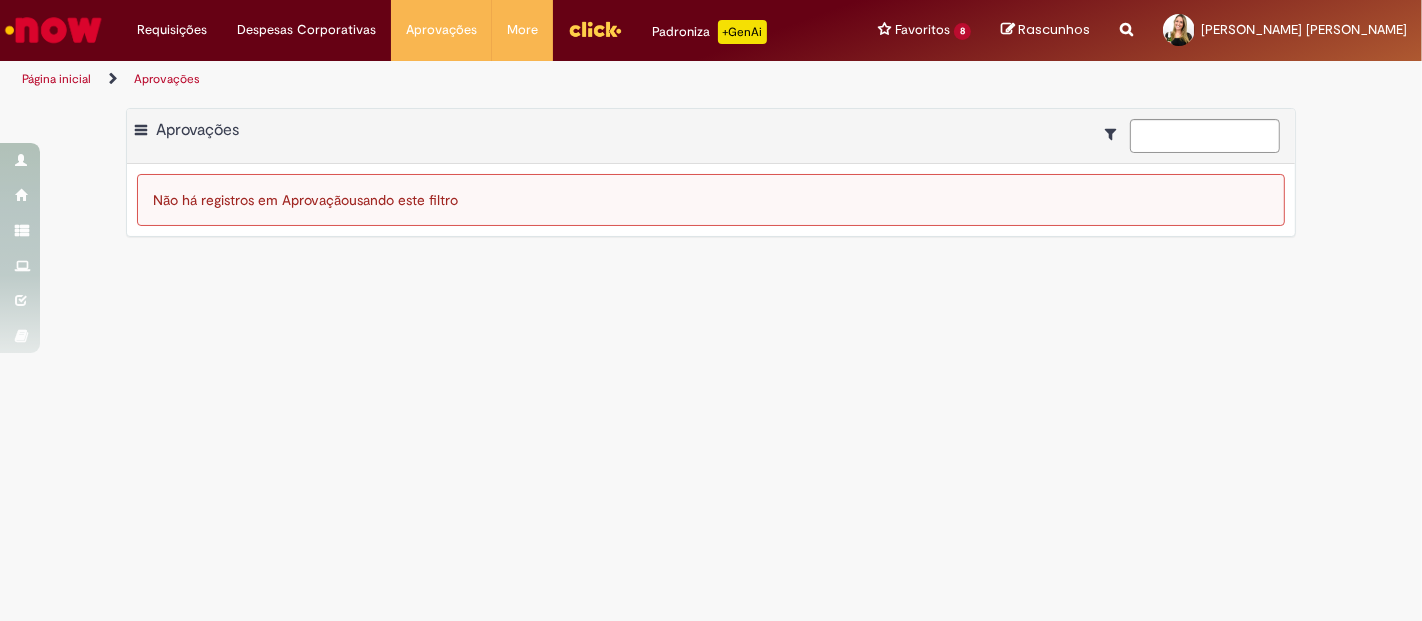 click at bounding box center (1115, 134) 